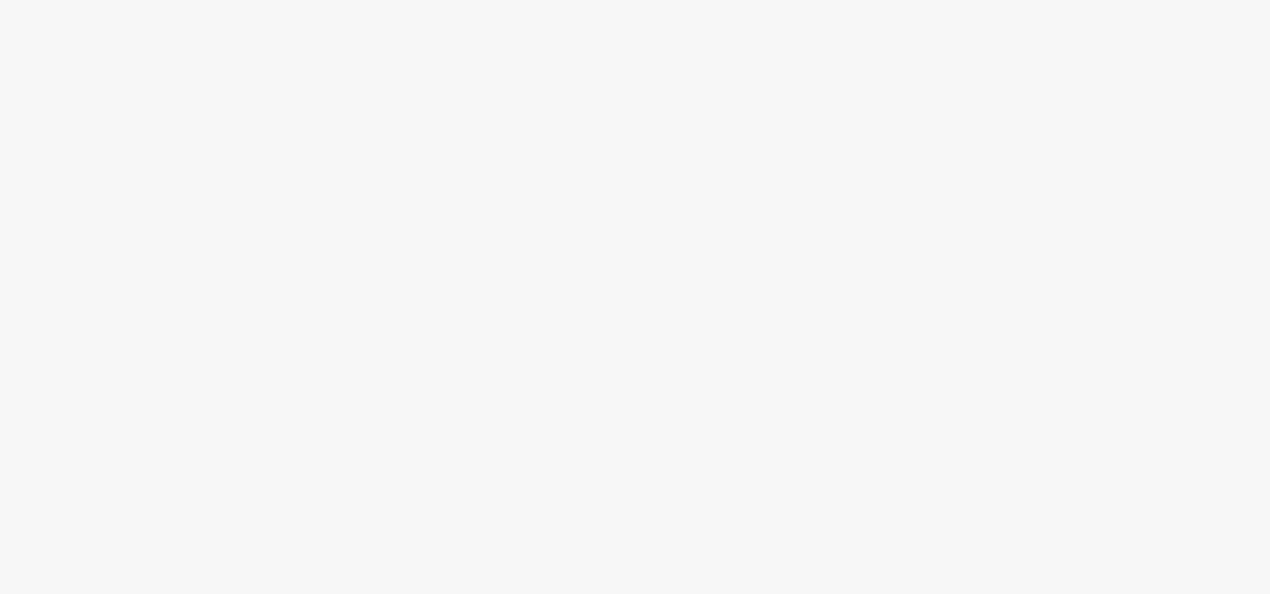 scroll, scrollTop: 0, scrollLeft: 0, axis: both 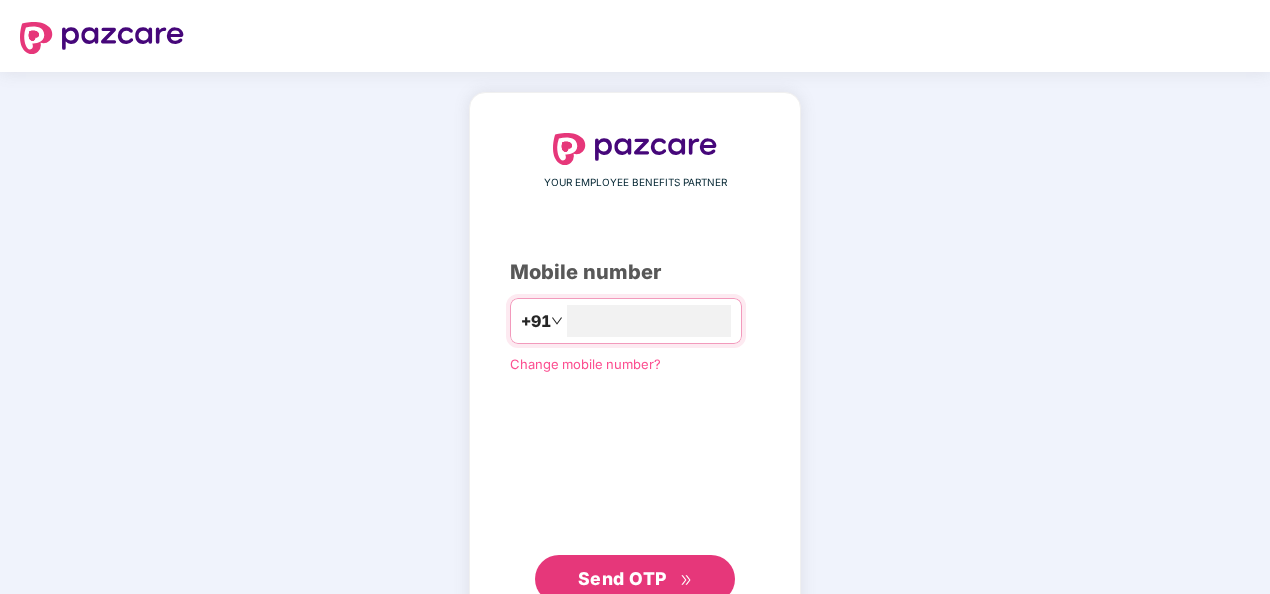 type on "**********" 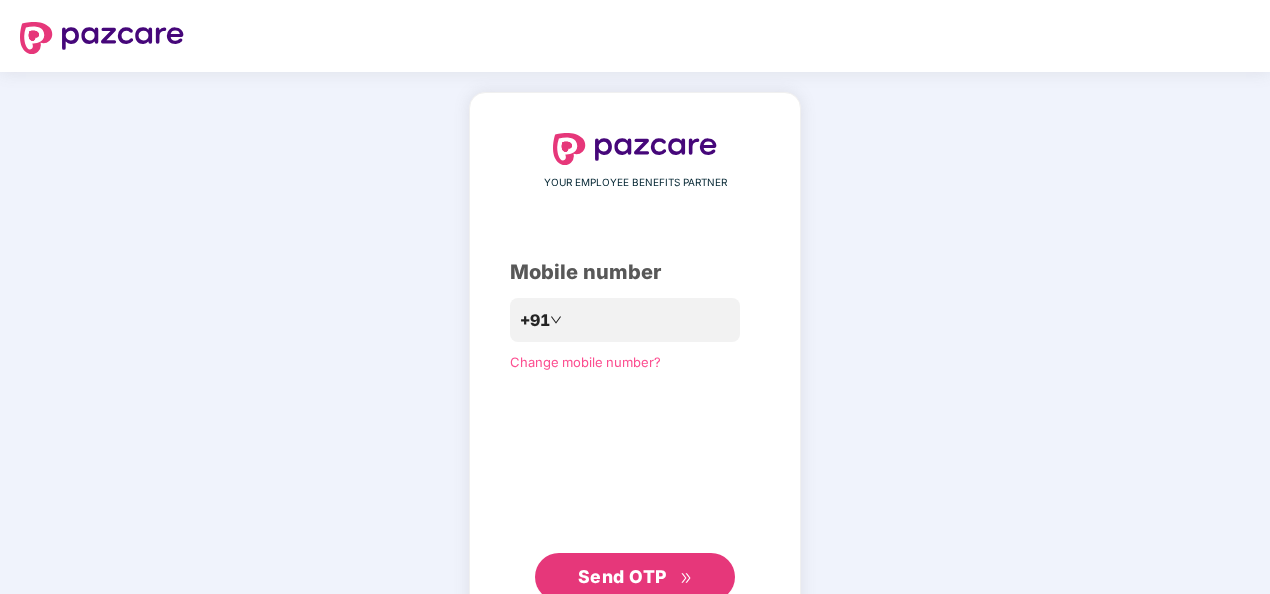 click on "Send OTP" at bounding box center (635, 577) 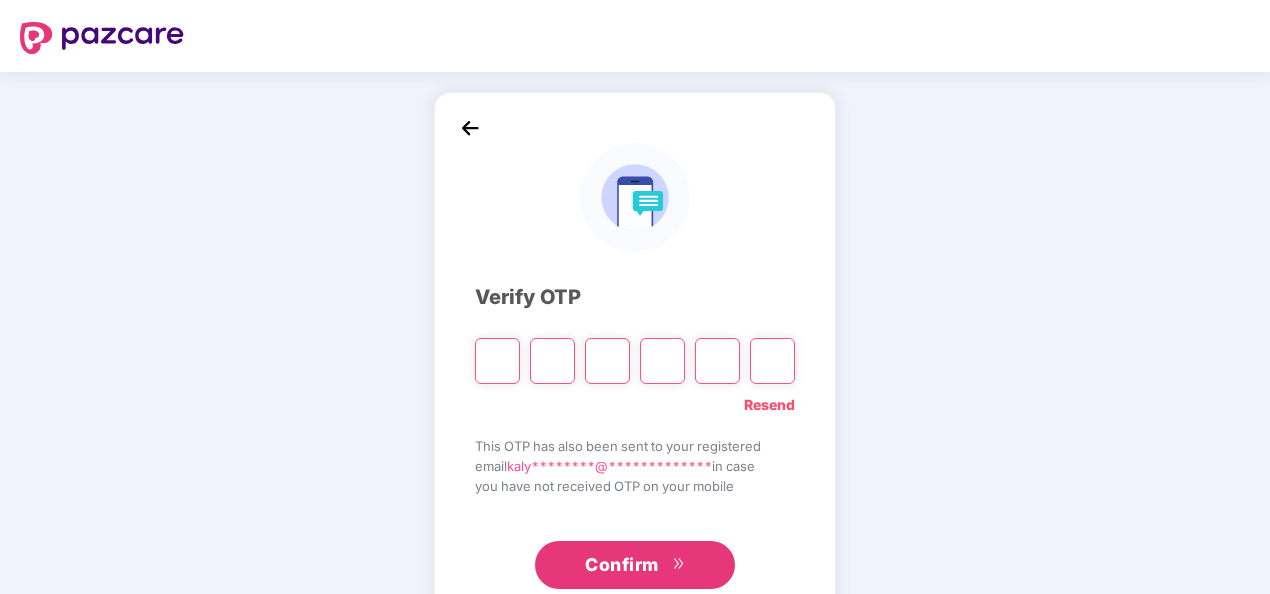 type on "*" 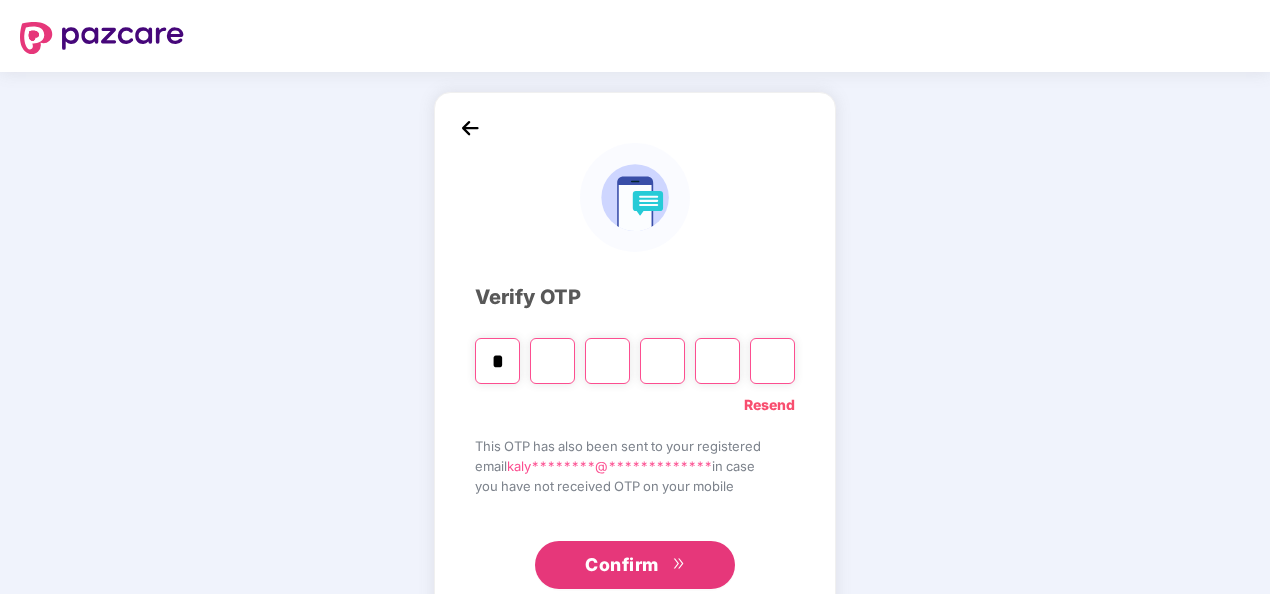 type on "*" 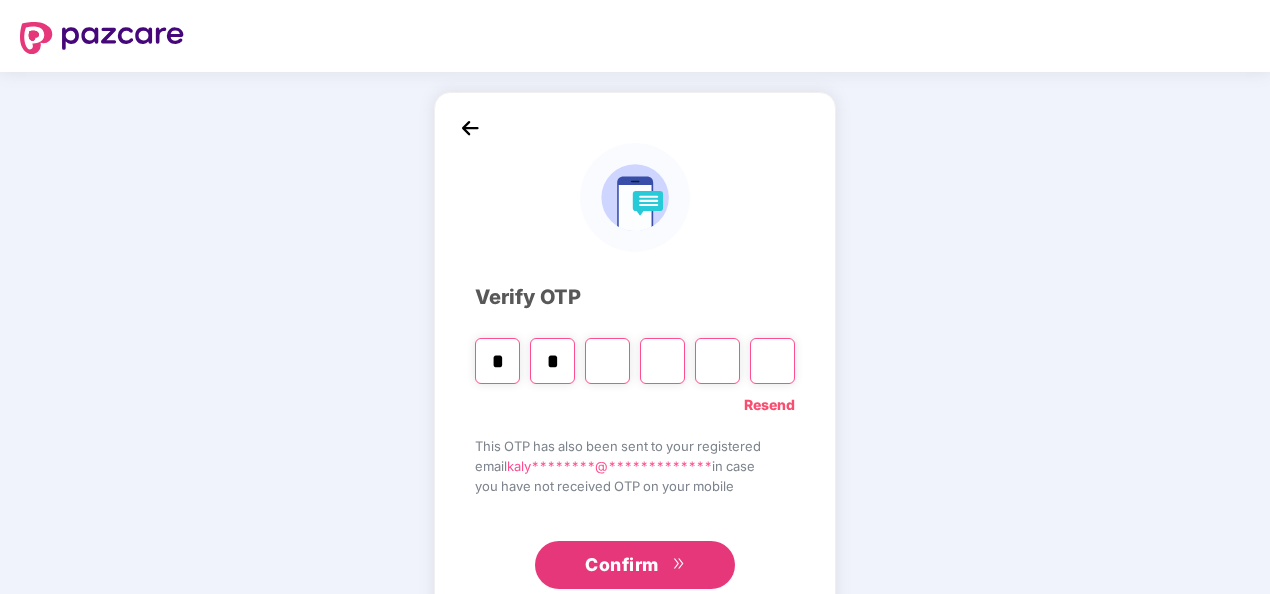 type on "*" 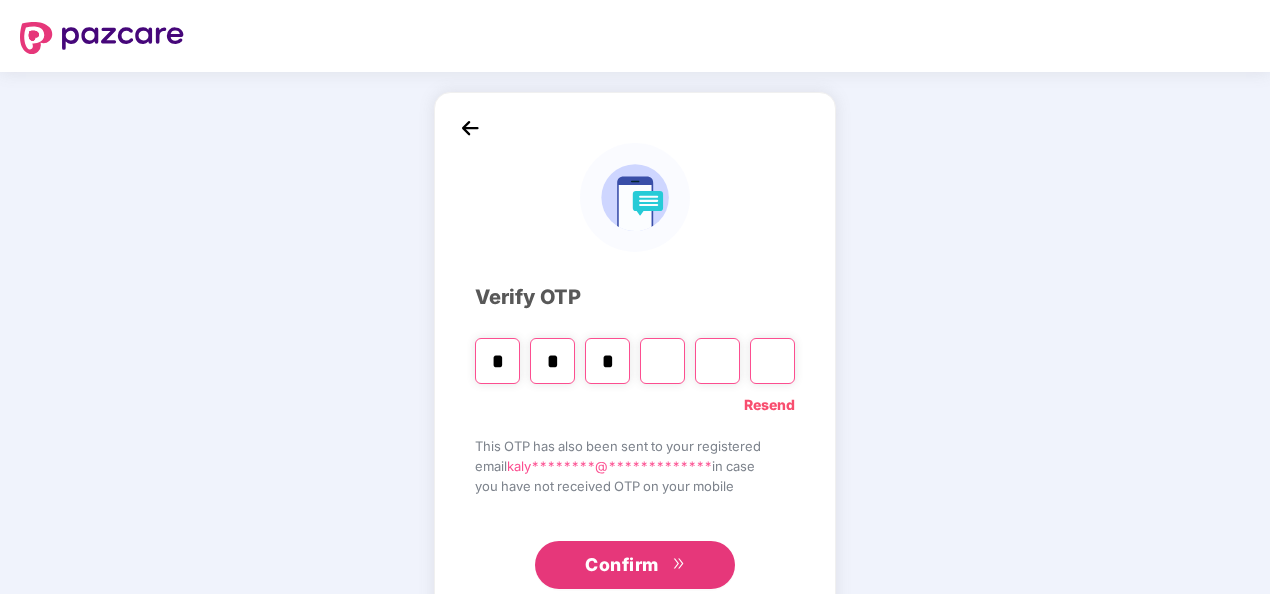 type on "*" 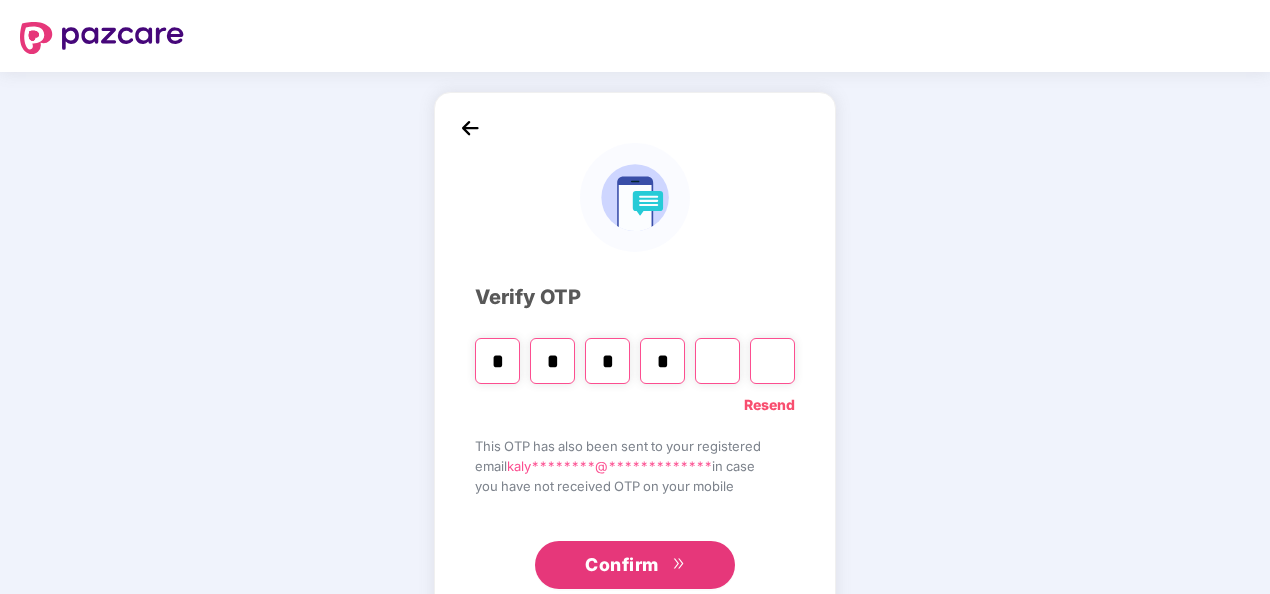 type on "*" 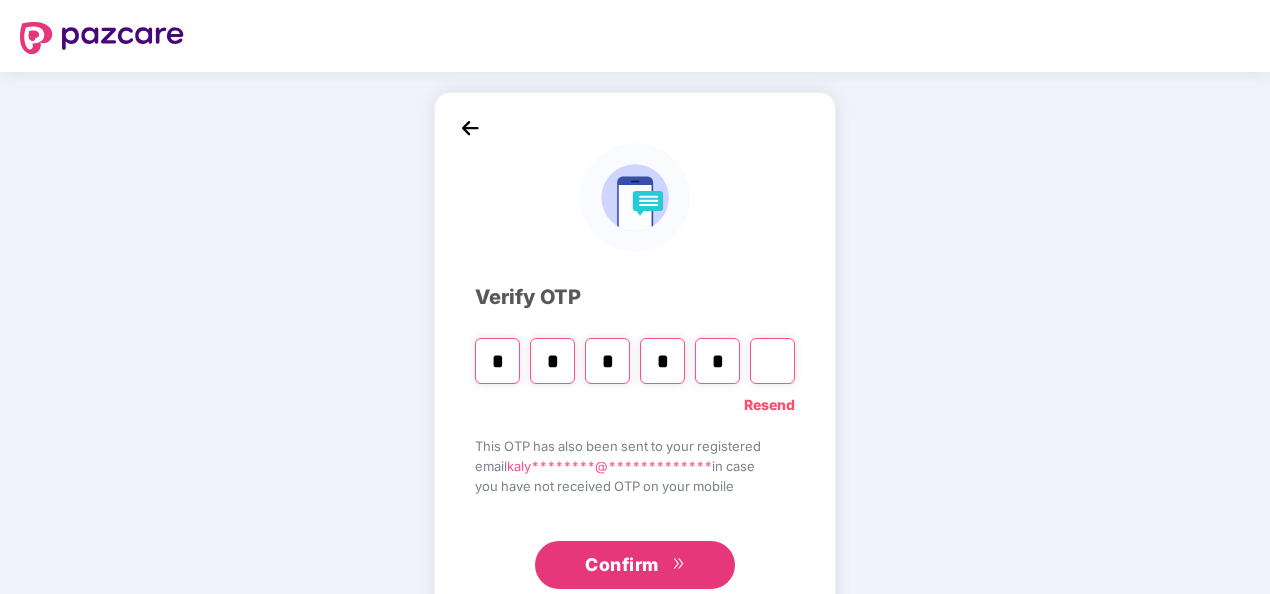 type on "*" 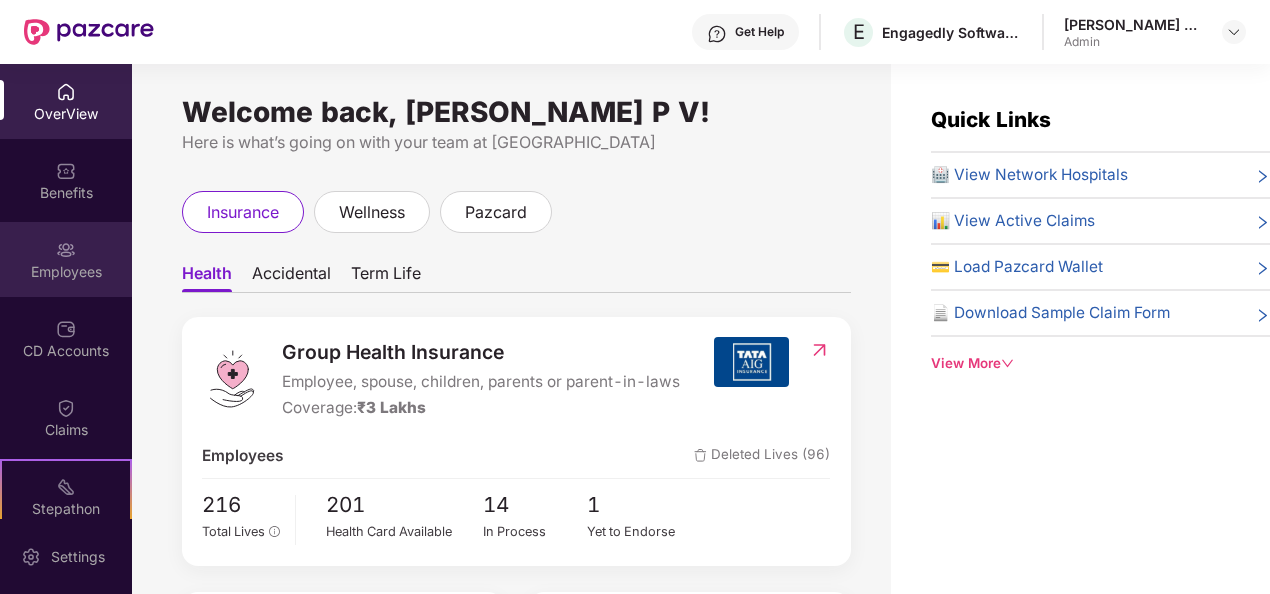 click on "Employees" at bounding box center (66, 259) 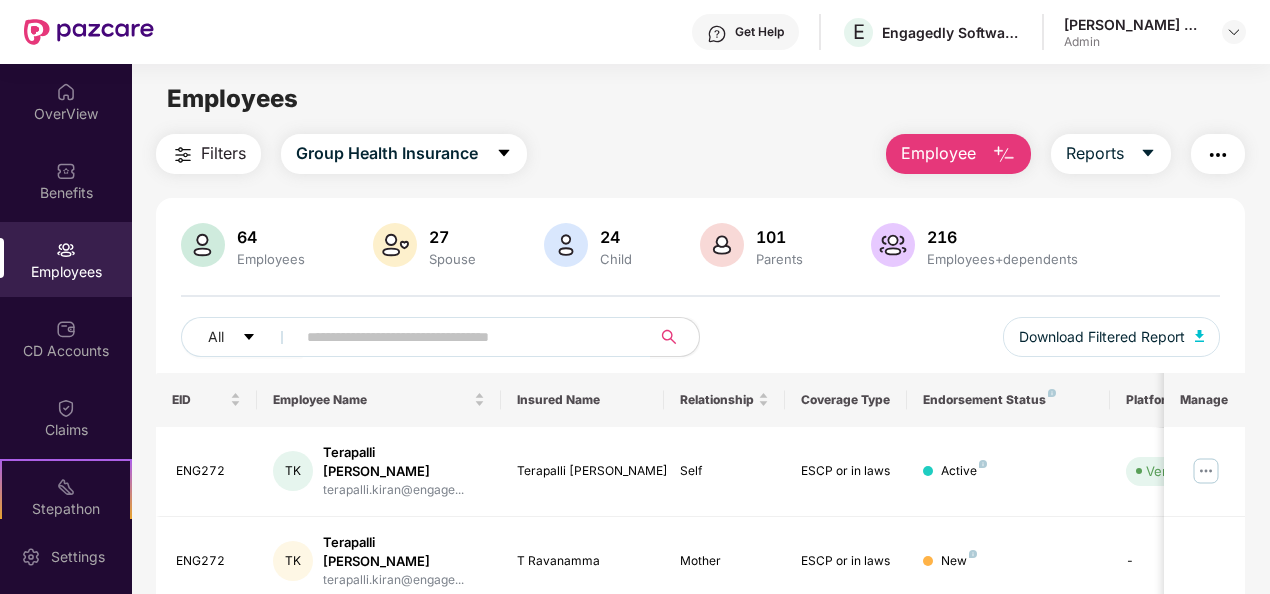 click on "Employee" at bounding box center [938, 153] 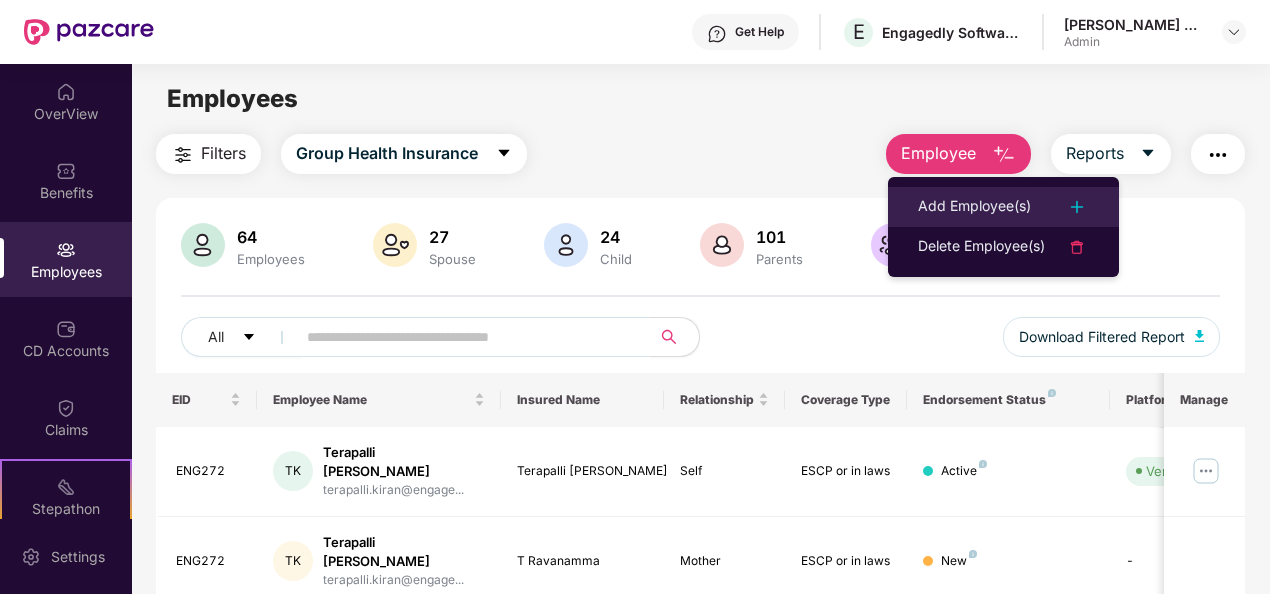 click on "Add Employee(s)" at bounding box center (1003, 207) 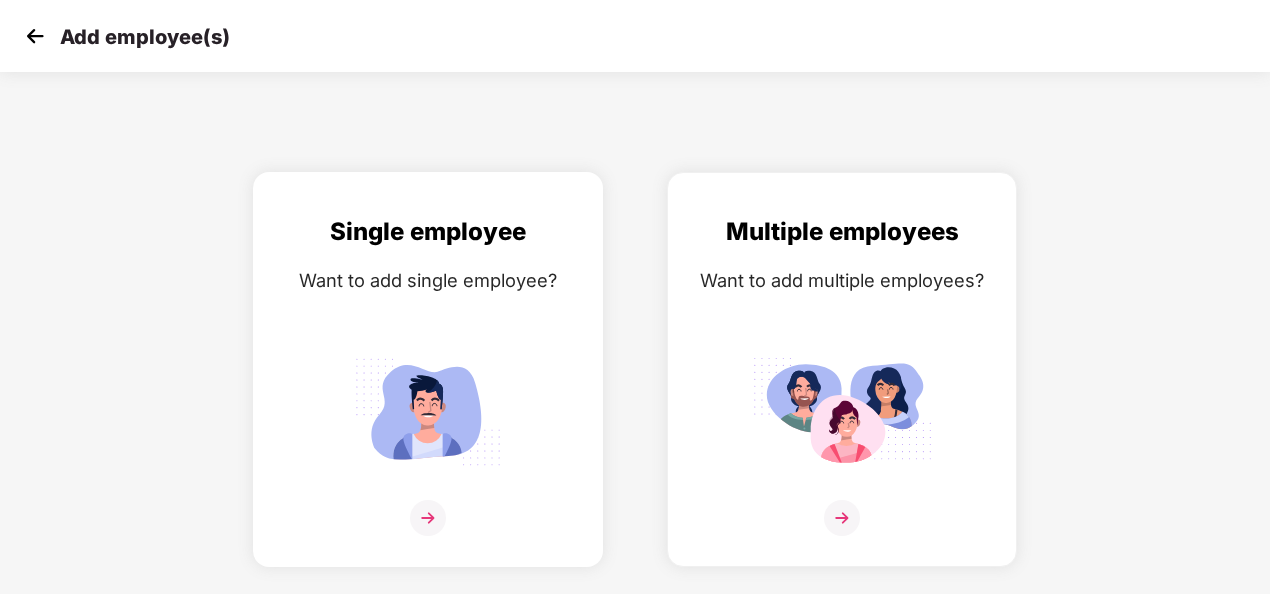 click at bounding box center [428, 411] 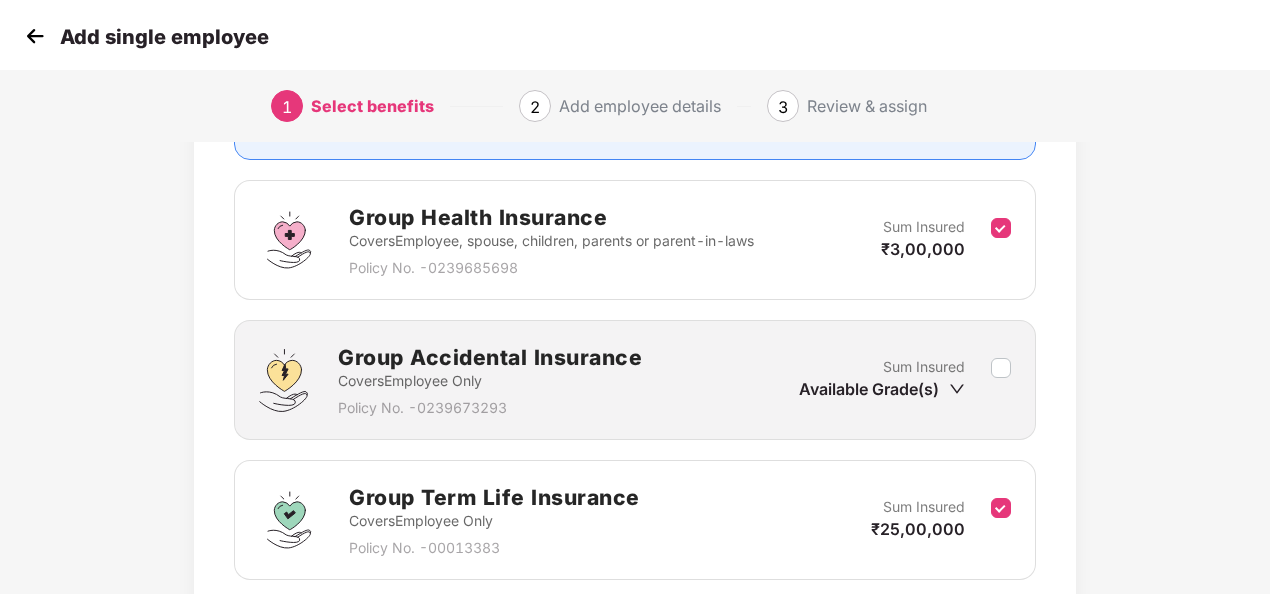 scroll, scrollTop: 266, scrollLeft: 0, axis: vertical 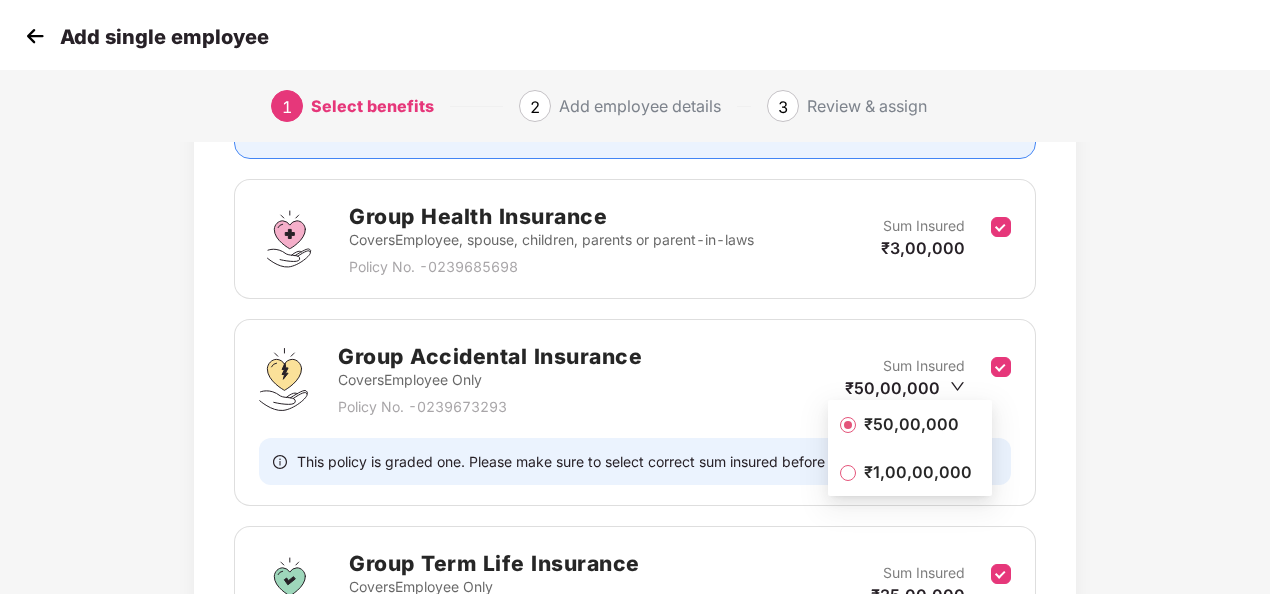 click on "₹50,00,000" at bounding box center [911, 424] 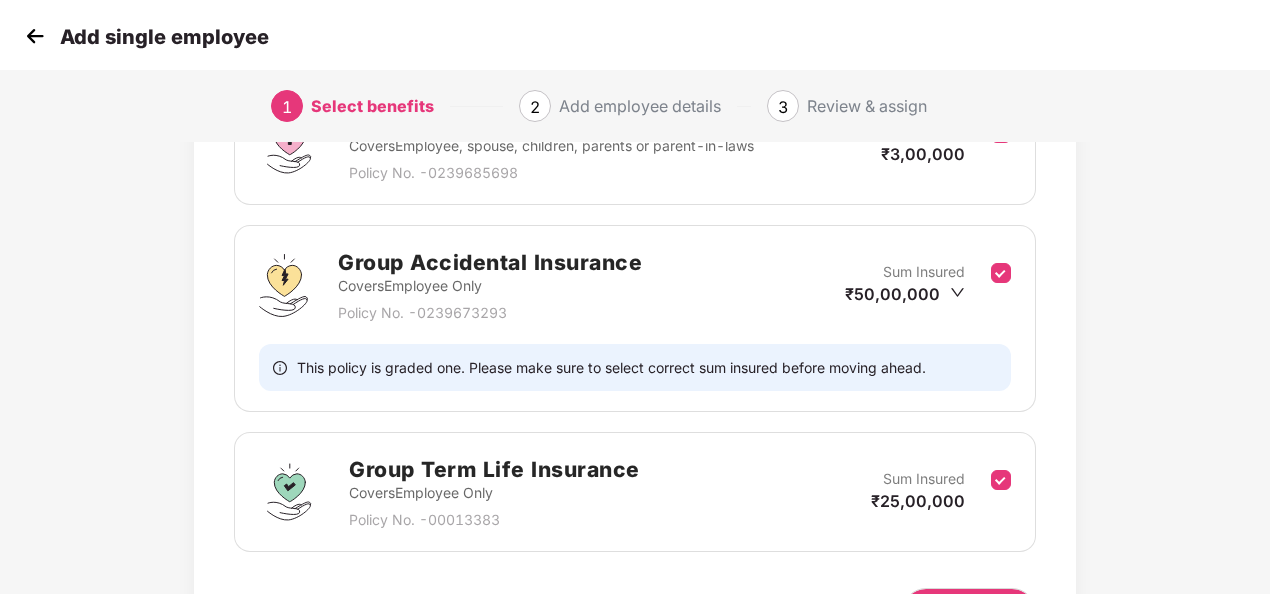 scroll, scrollTop: 489, scrollLeft: 0, axis: vertical 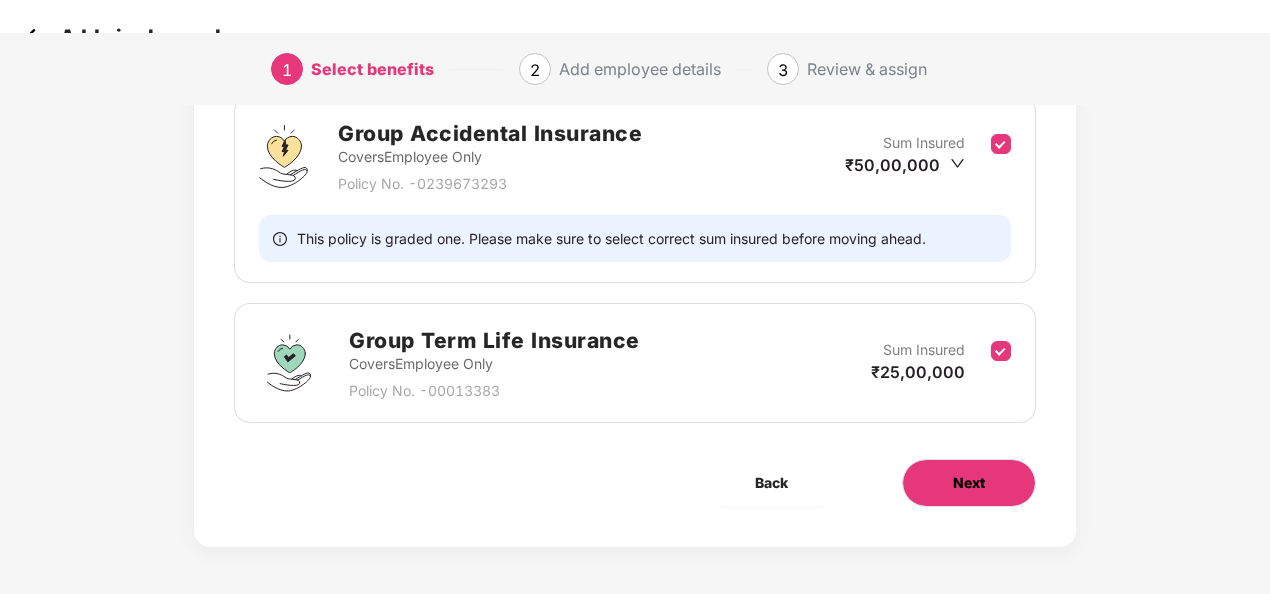 click on "Next" at bounding box center [969, 483] 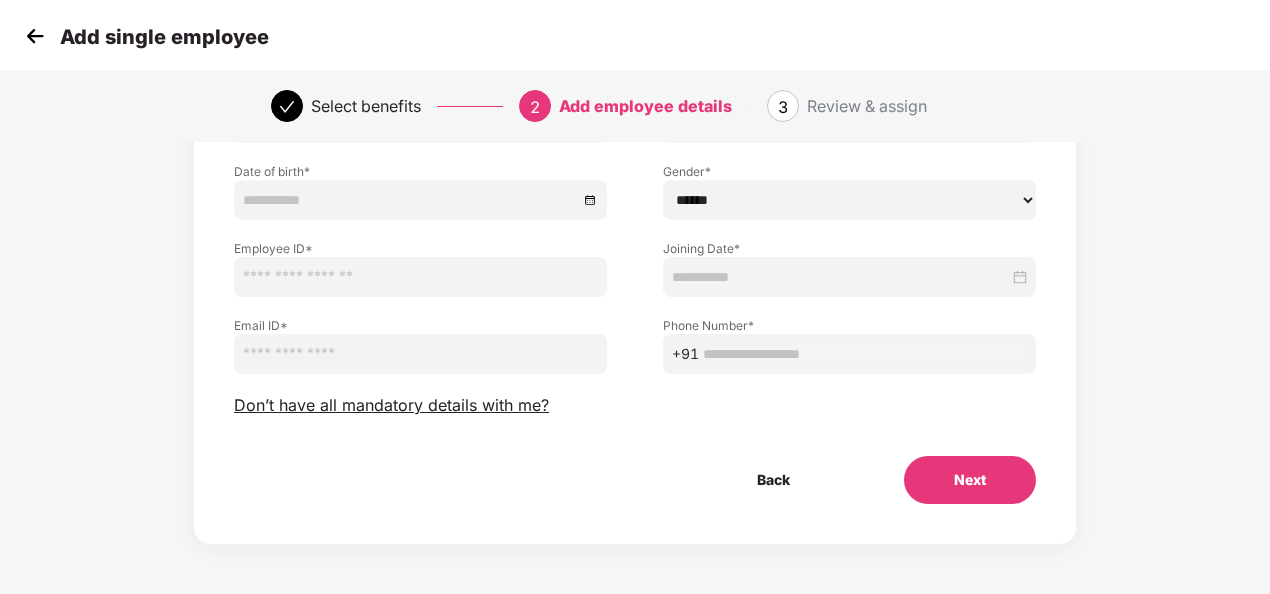 scroll, scrollTop: 0, scrollLeft: 0, axis: both 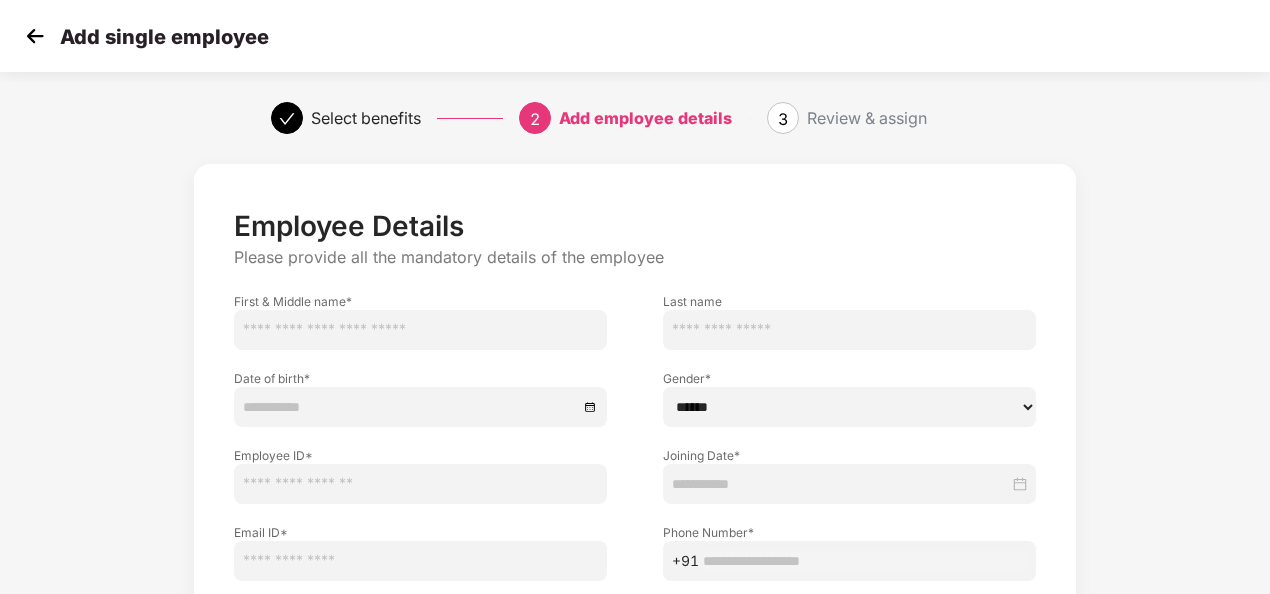 click at bounding box center [420, 330] 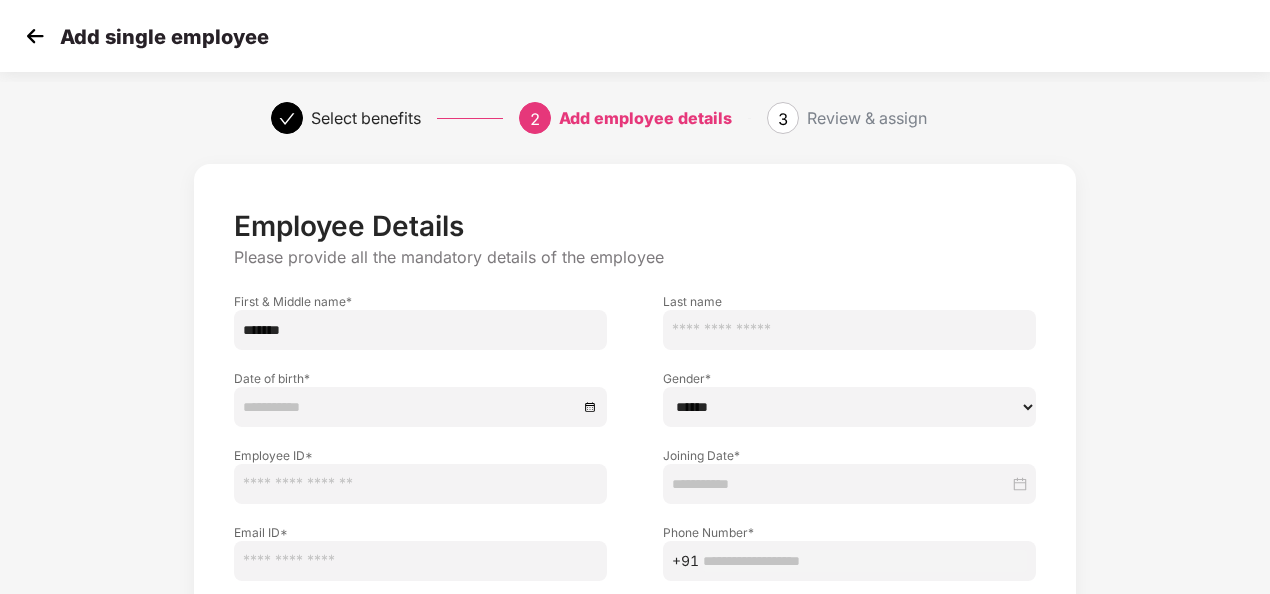 type on "*******" 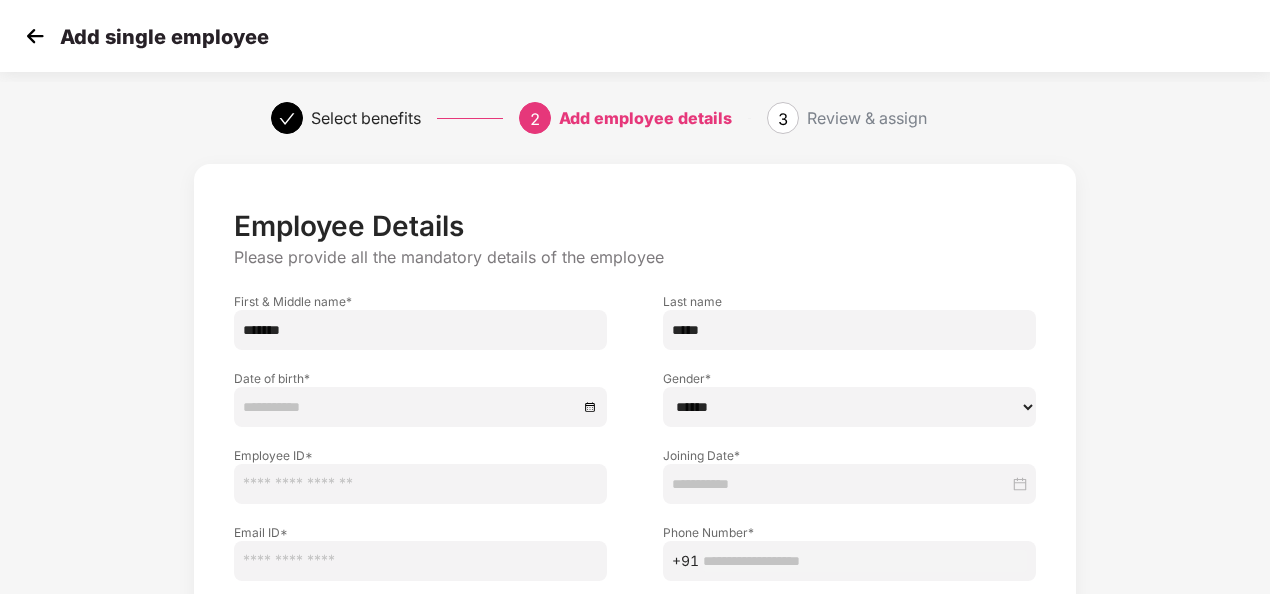 type on "*****" 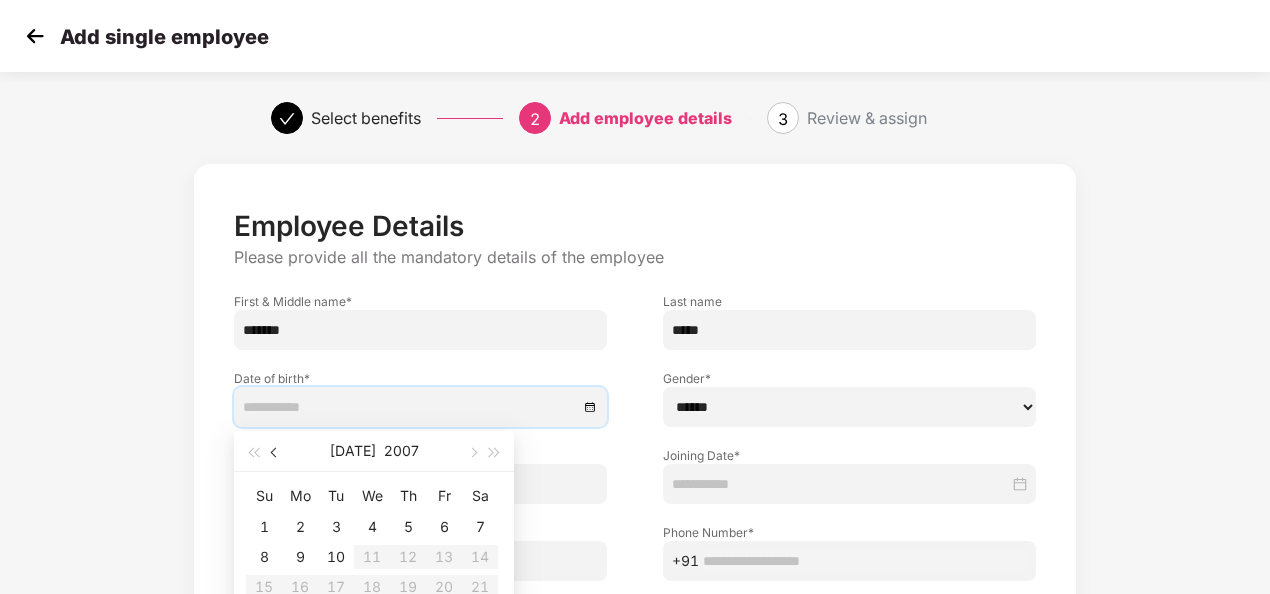 click at bounding box center [276, 453] 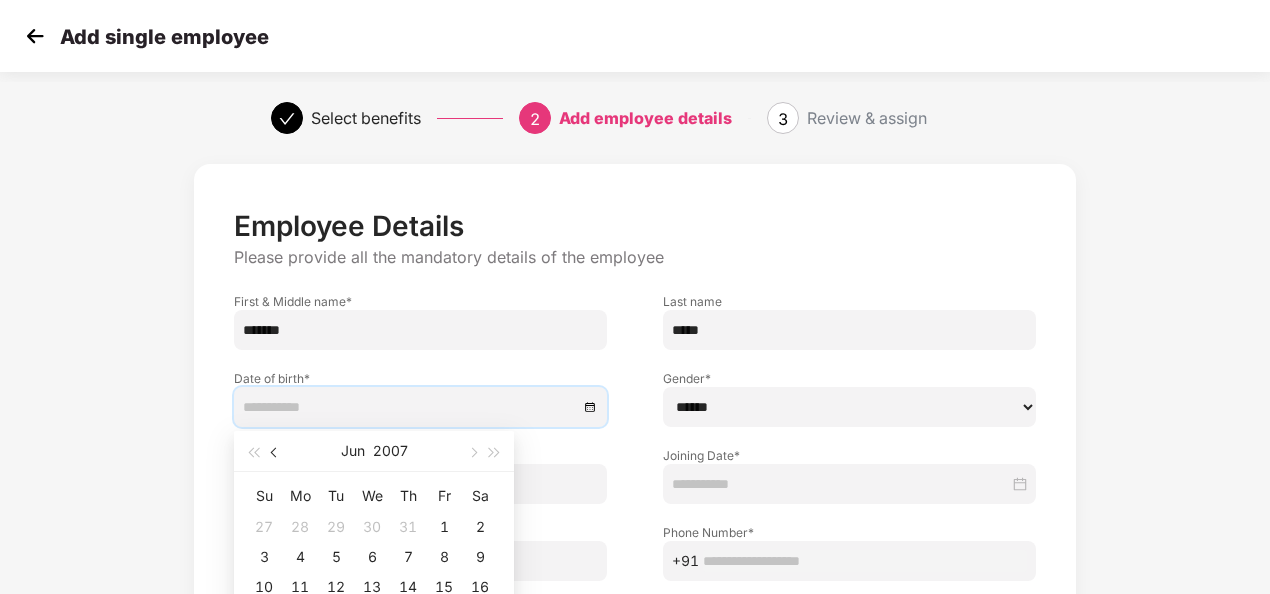 click at bounding box center (276, 453) 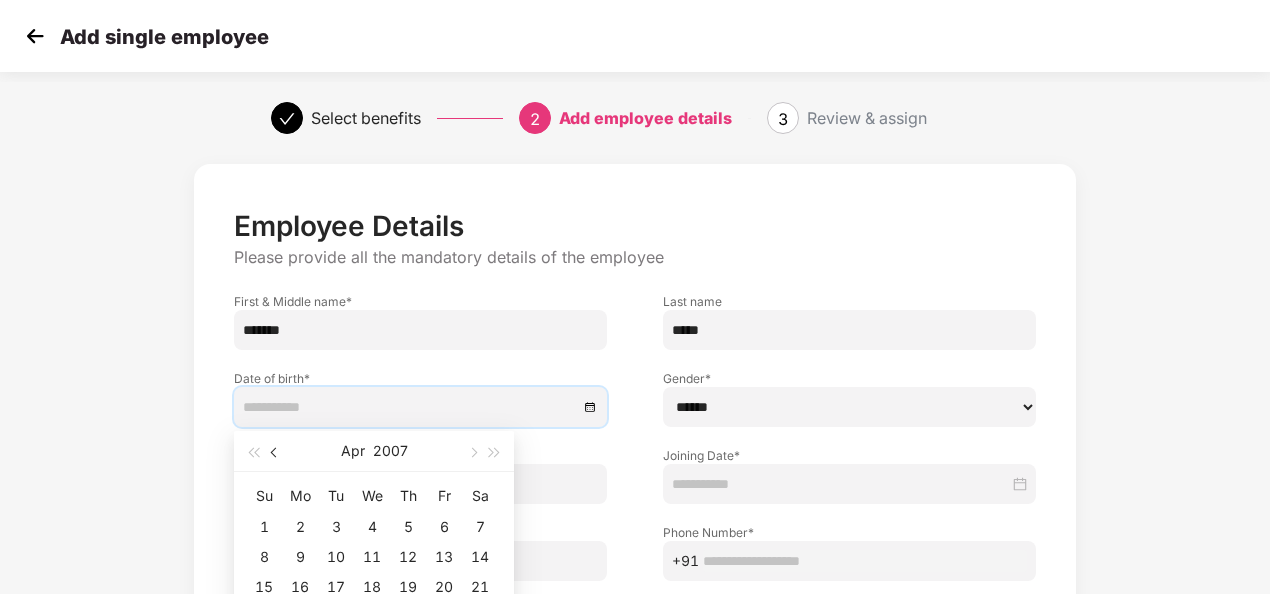 click at bounding box center [276, 453] 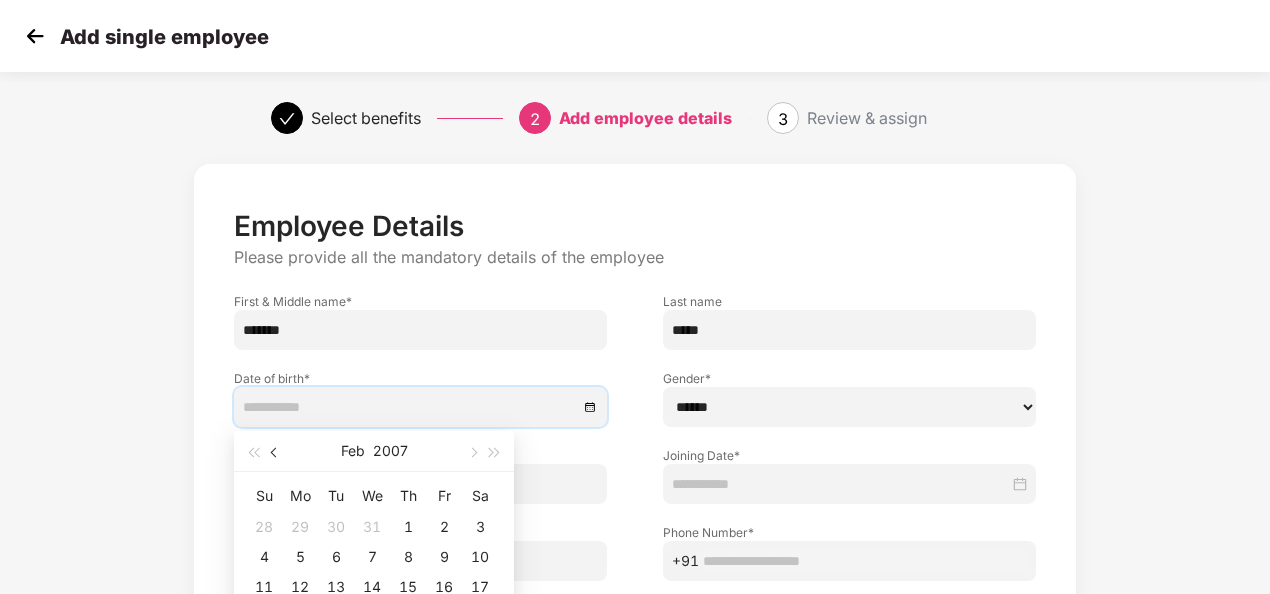 click at bounding box center [276, 453] 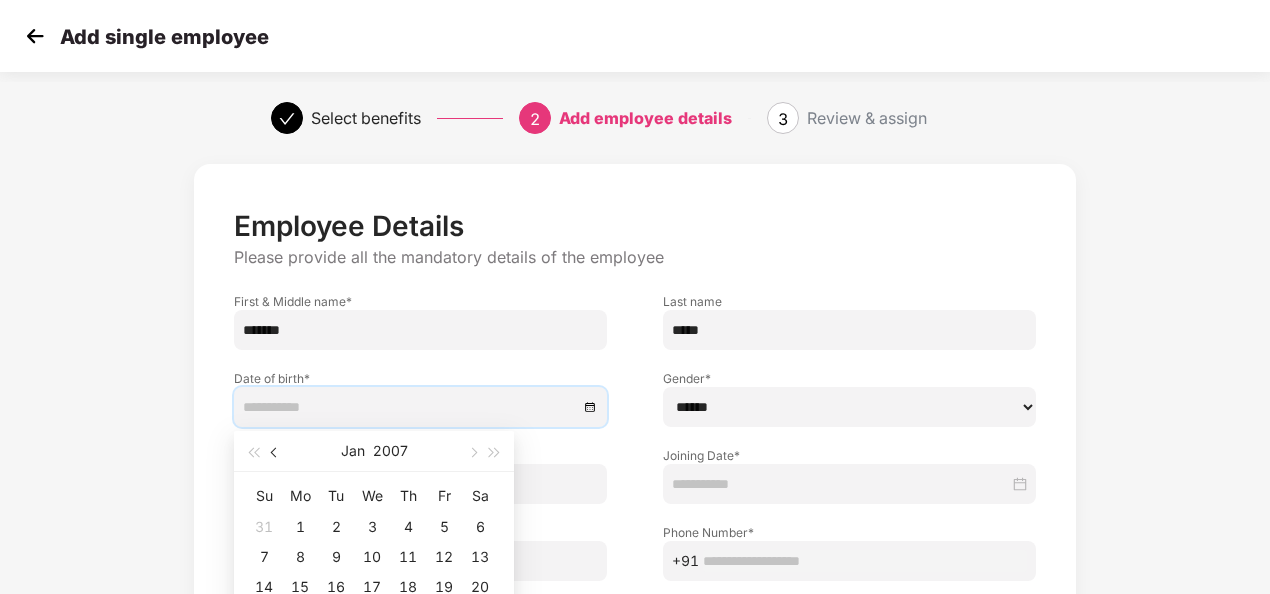 click at bounding box center [276, 453] 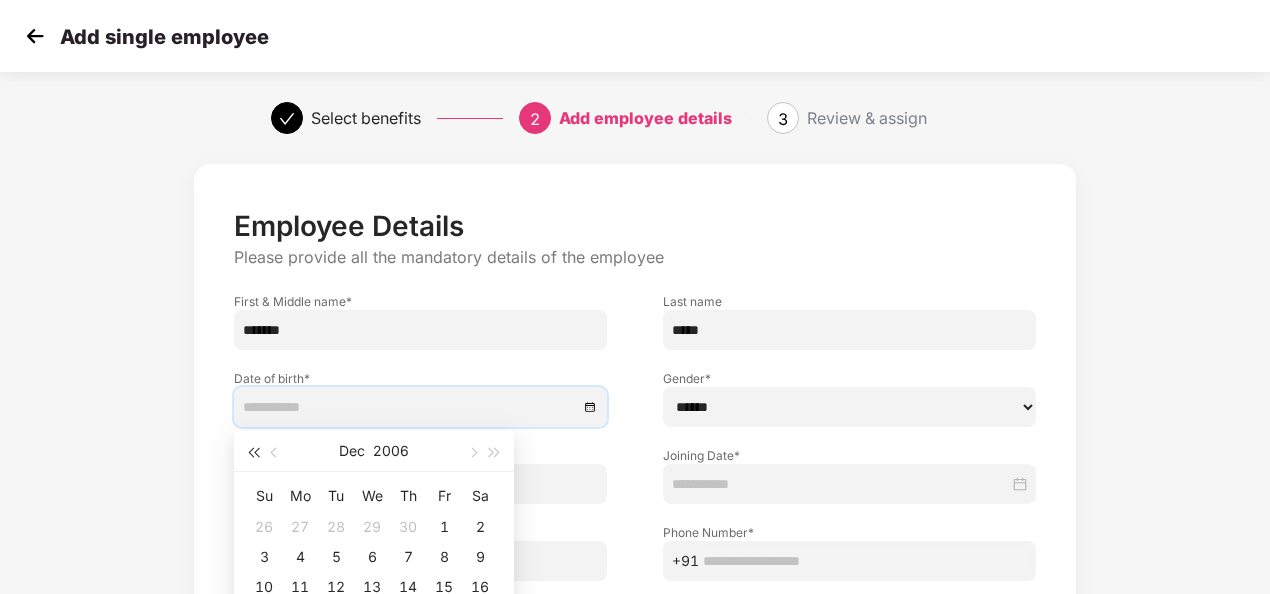 click at bounding box center (253, 451) 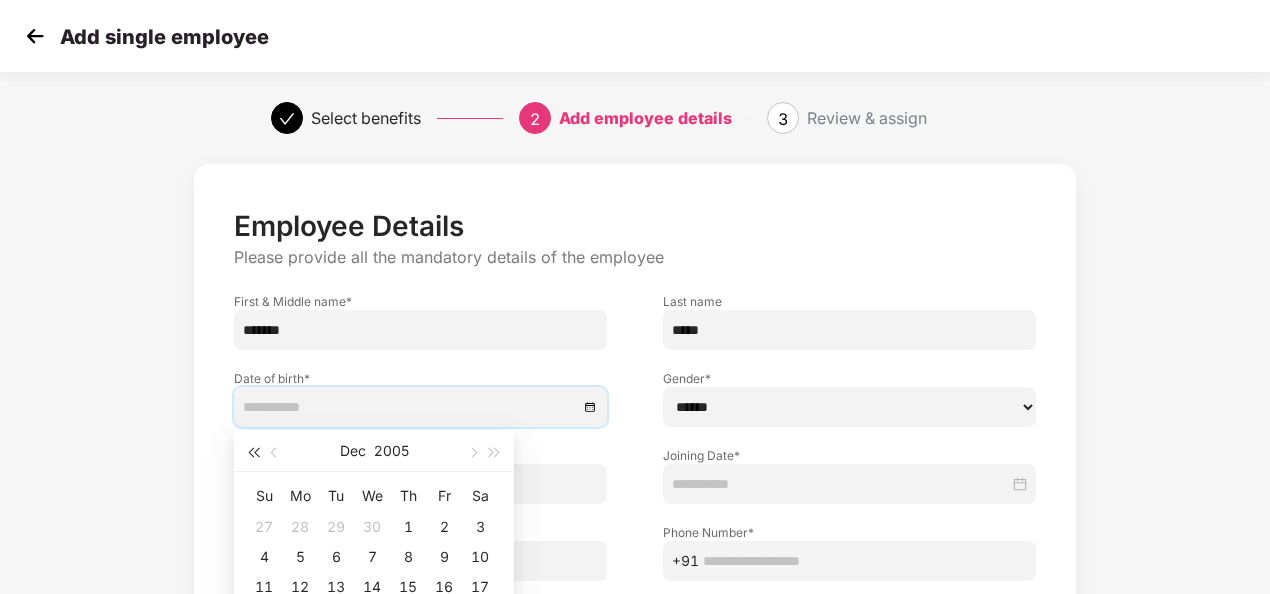 click at bounding box center [253, 451] 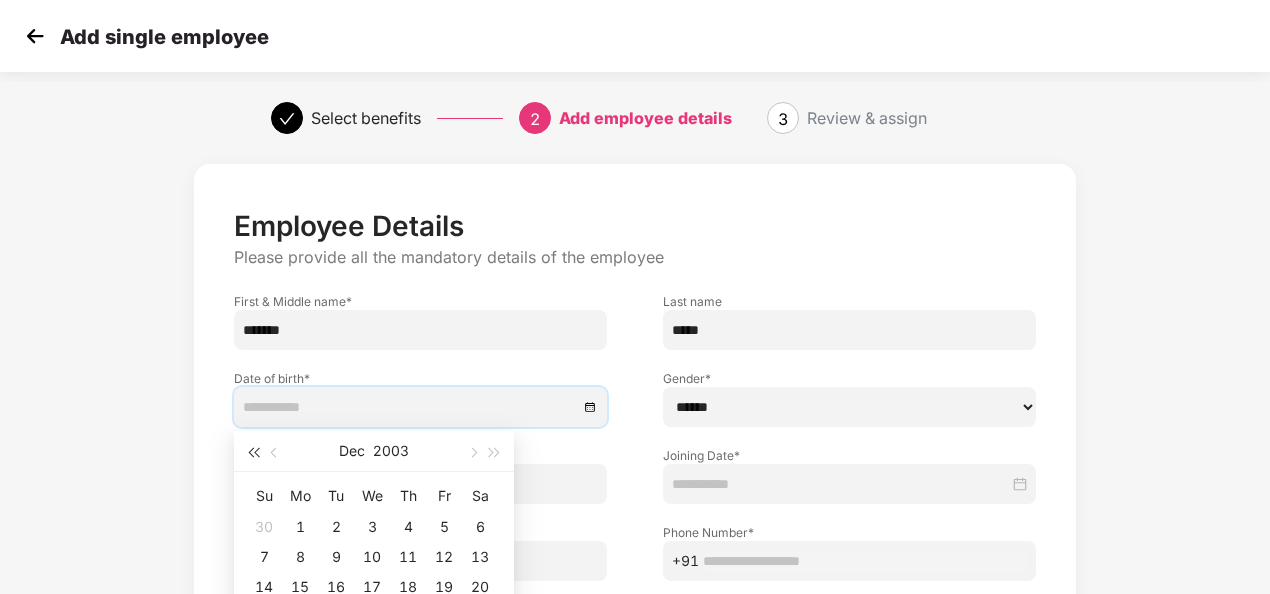 click at bounding box center [253, 451] 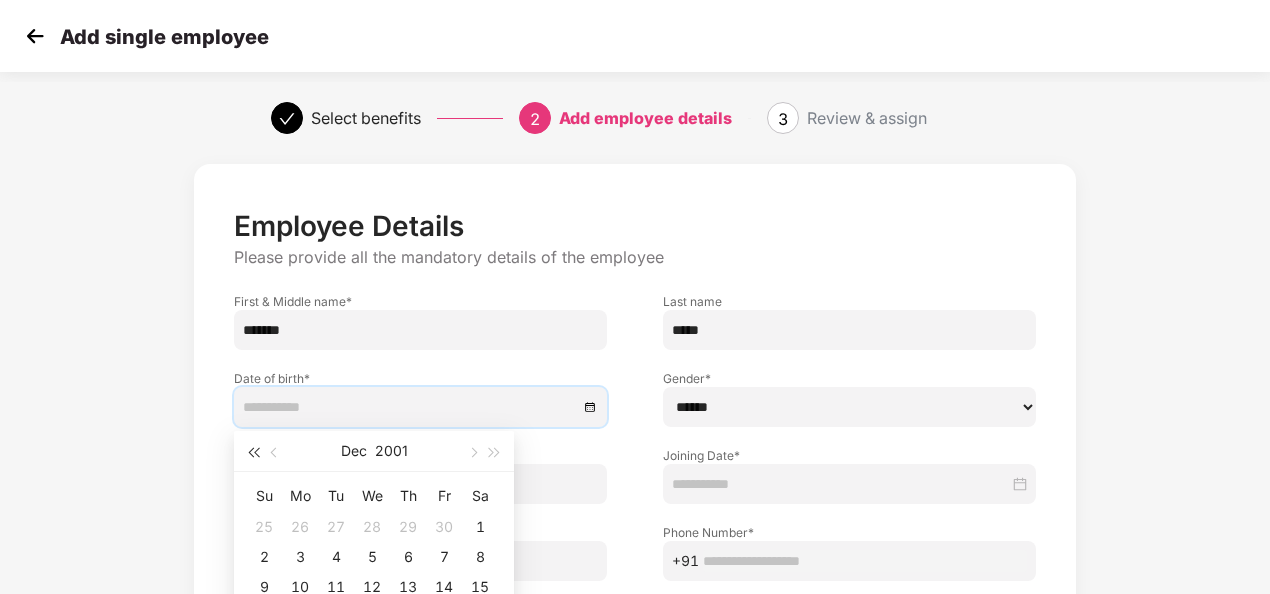 click at bounding box center [253, 451] 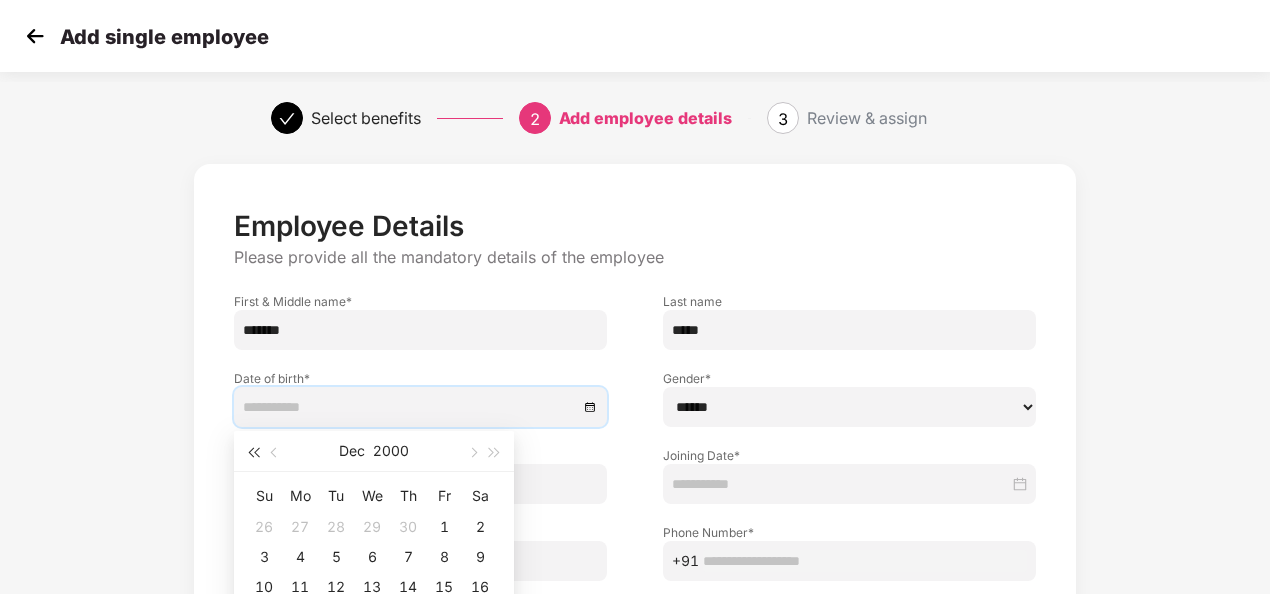 click at bounding box center [253, 451] 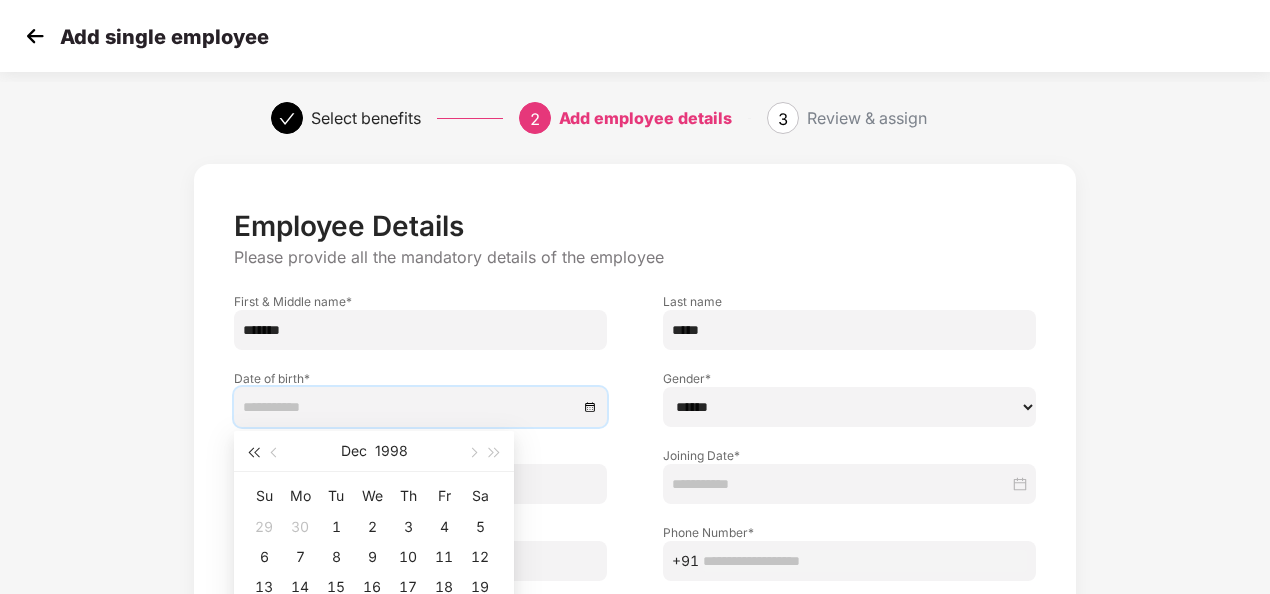 click at bounding box center (253, 451) 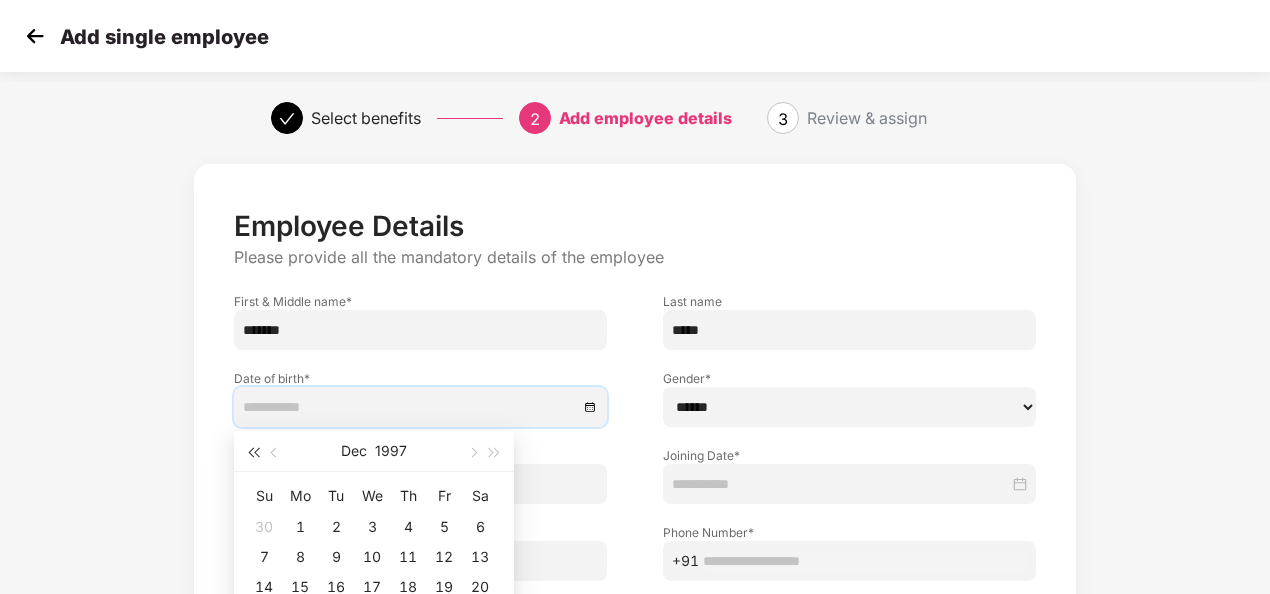 click at bounding box center (253, 451) 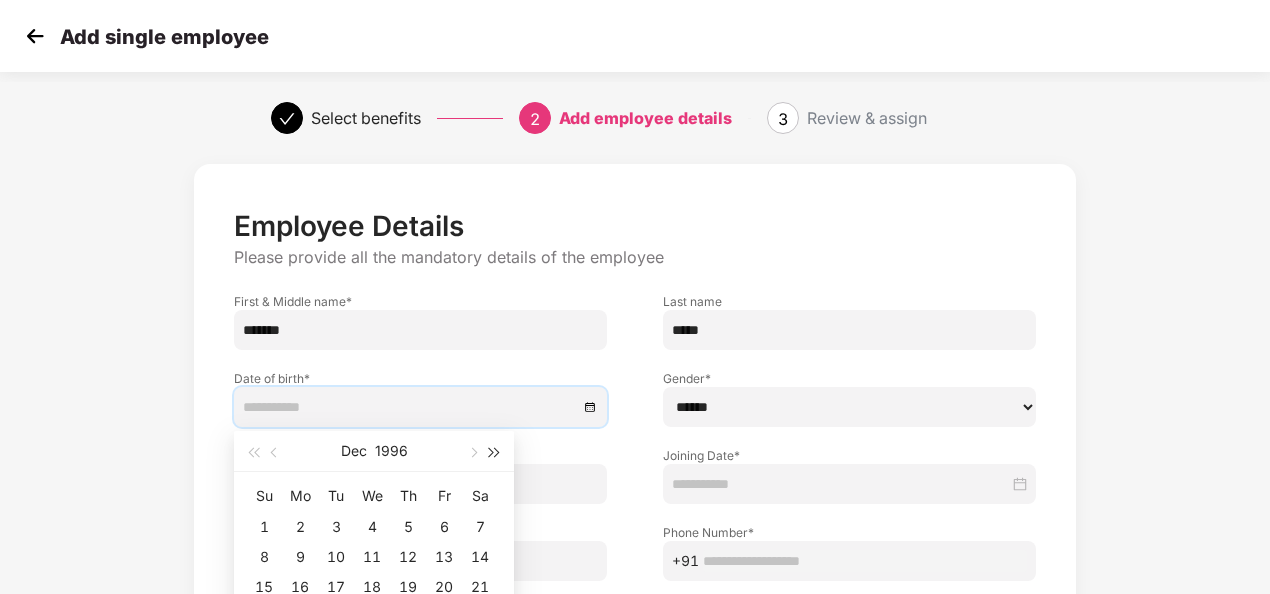 click at bounding box center [495, 453] 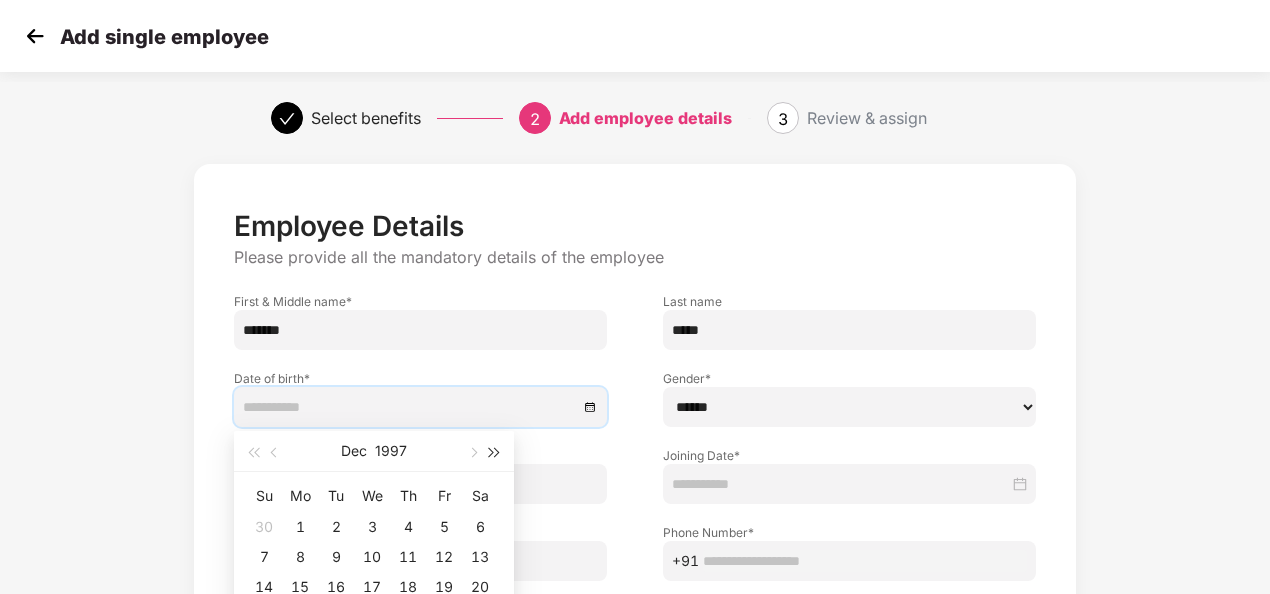 click at bounding box center (495, 453) 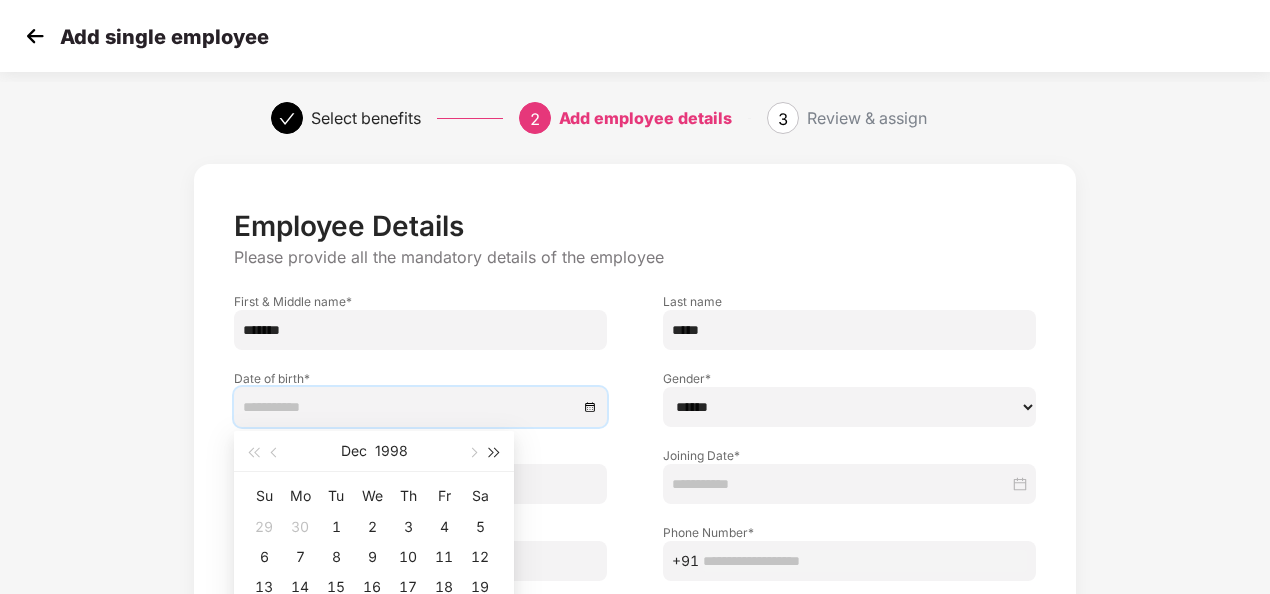 click at bounding box center (495, 453) 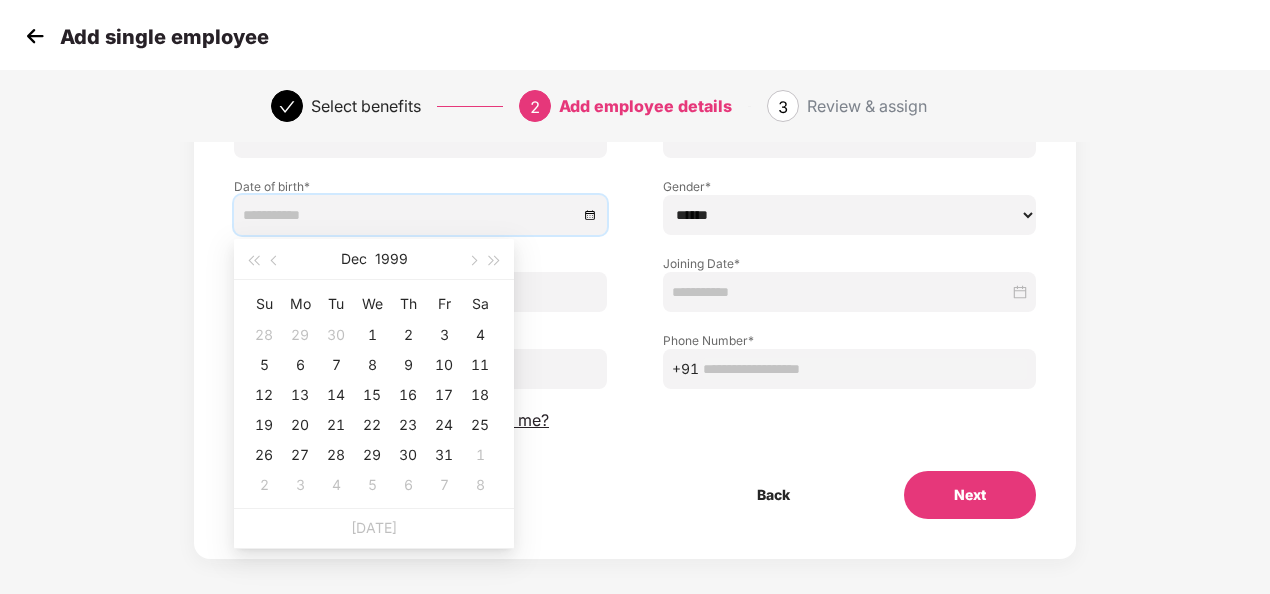 scroll, scrollTop: 194, scrollLeft: 0, axis: vertical 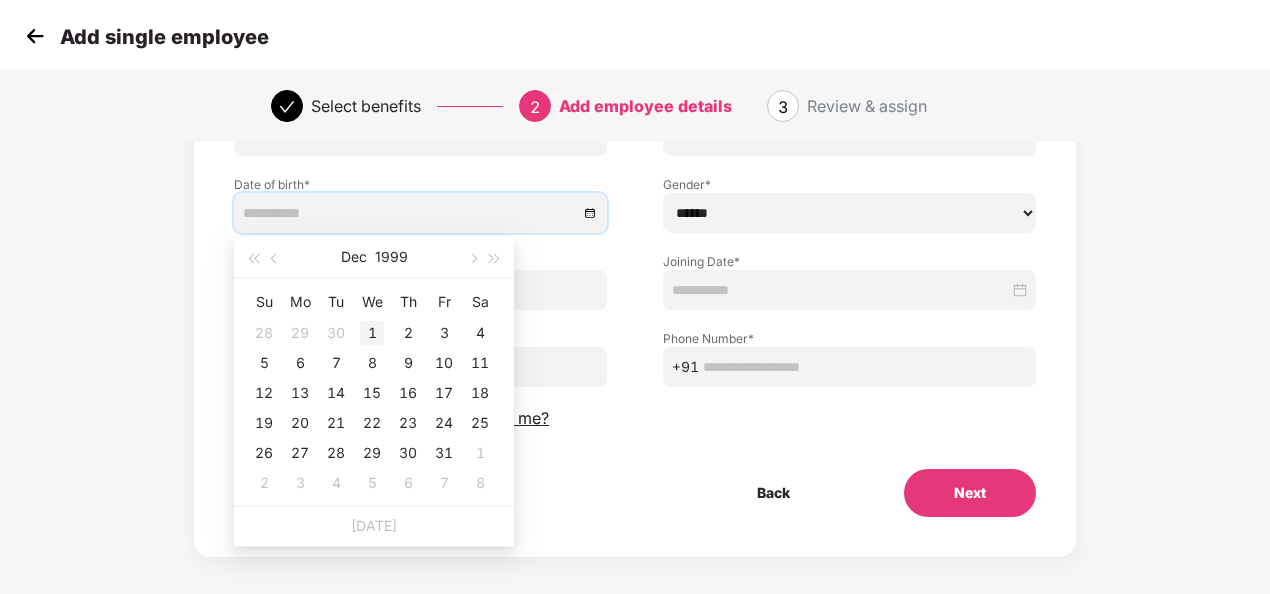 type on "**********" 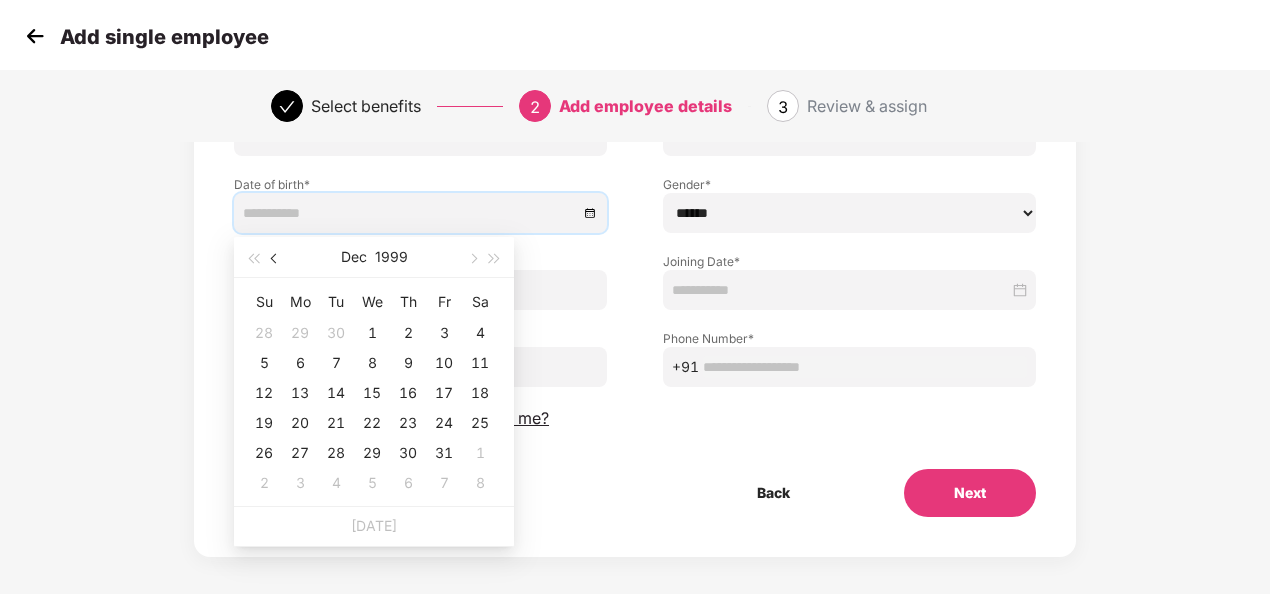 click at bounding box center [276, 259] 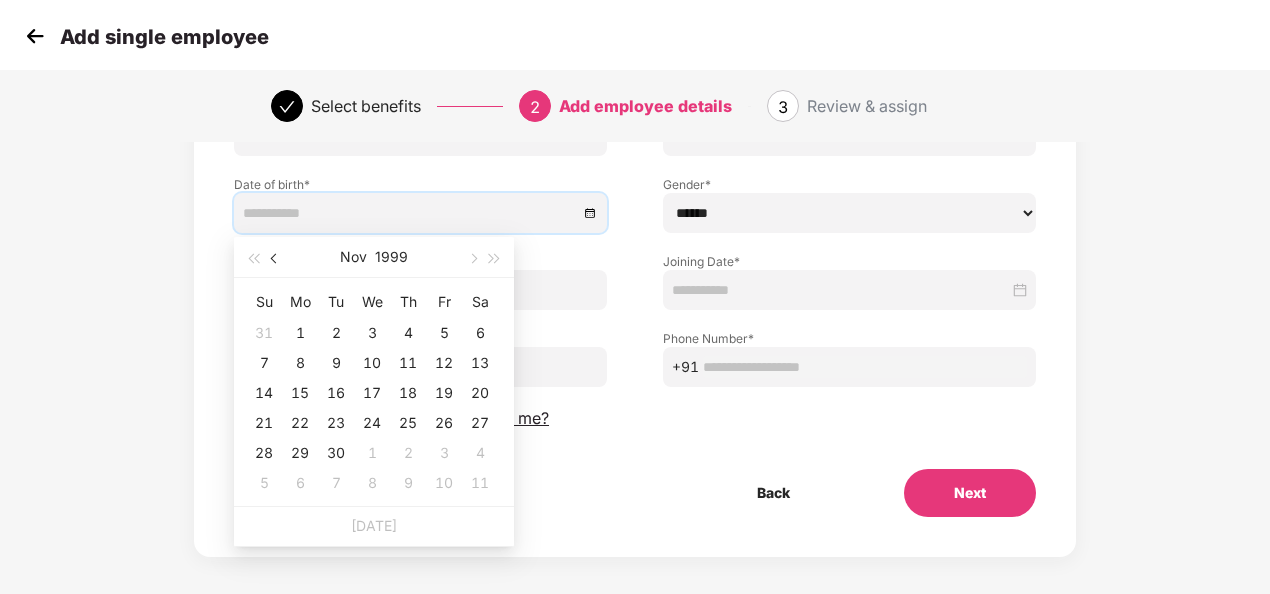 click at bounding box center [276, 259] 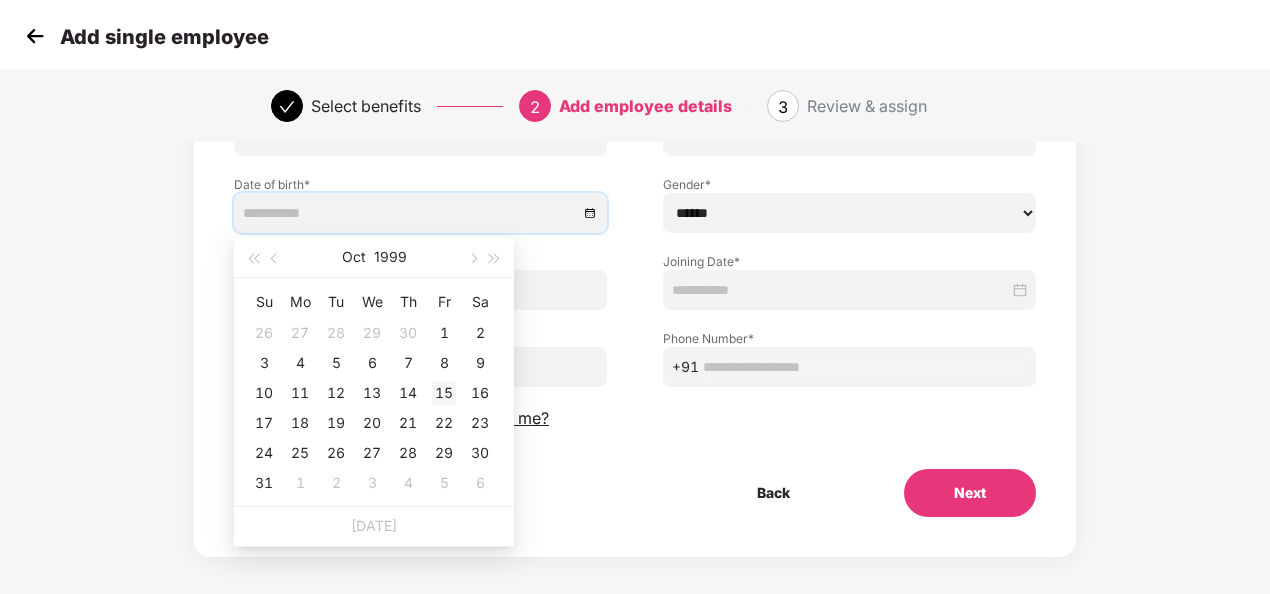 click on "15" at bounding box center [444, 393] 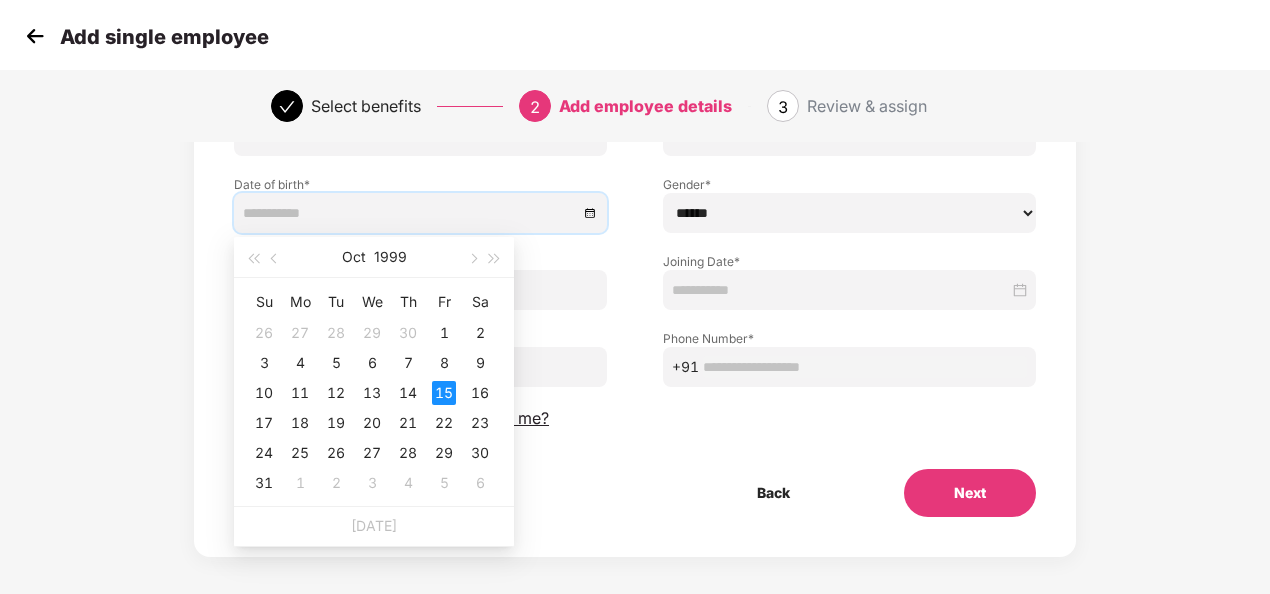 type on "**********" 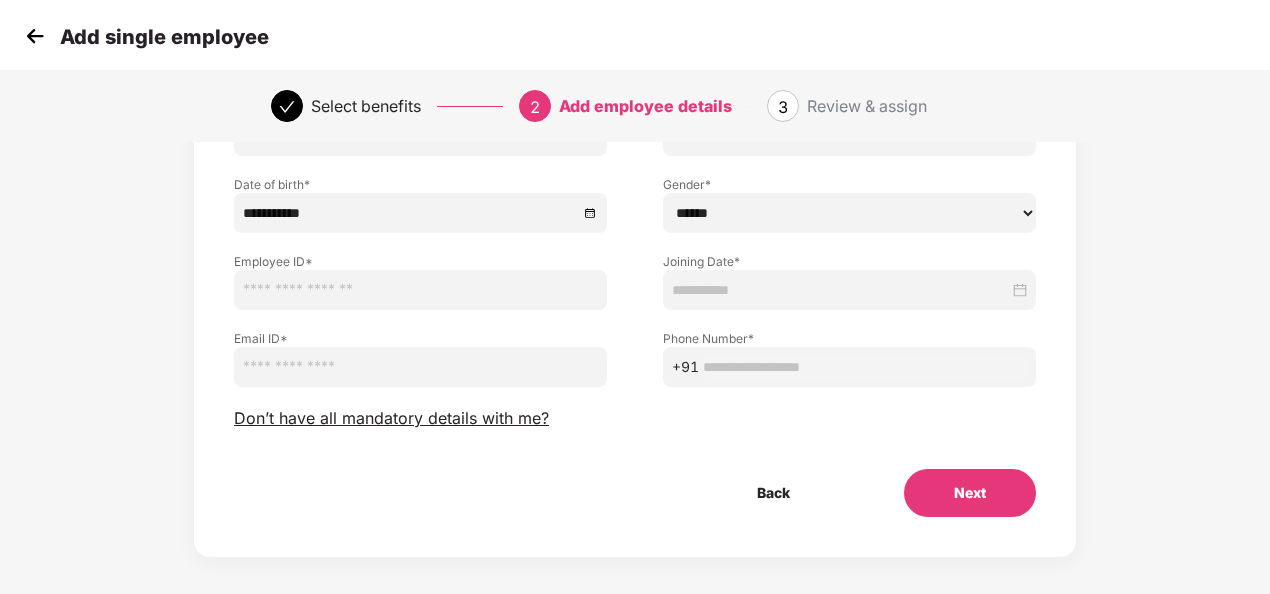 click on "****** **** ******" at bounding box center [849, 213] 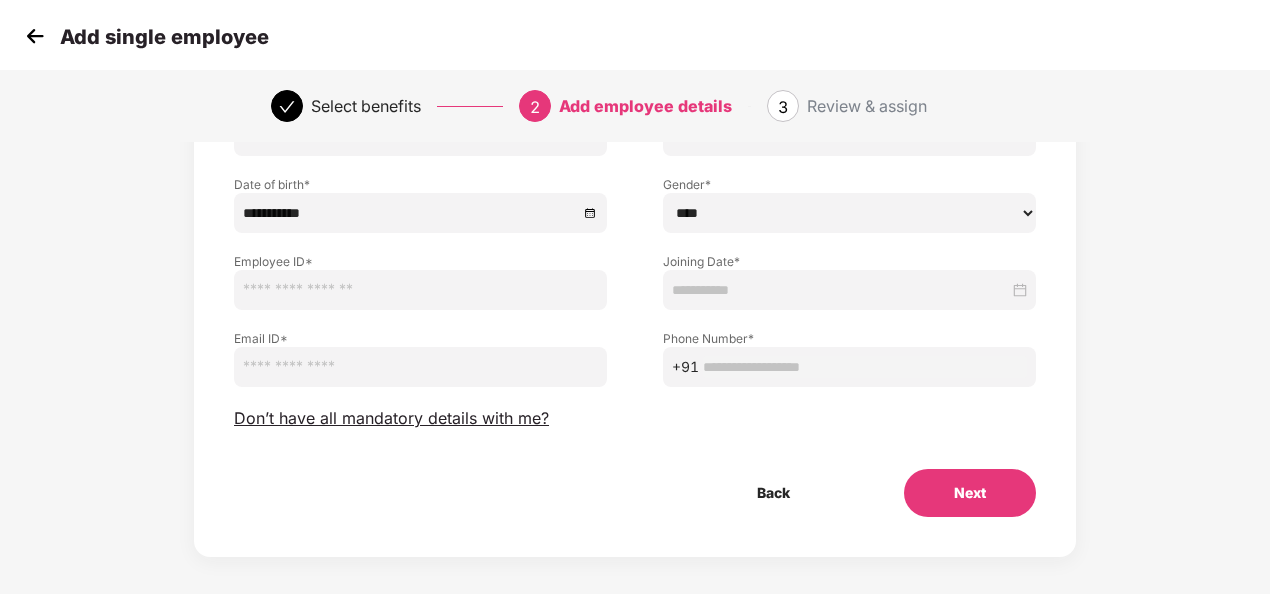 click on "****** **** ******" at bounding box center (849, 213) 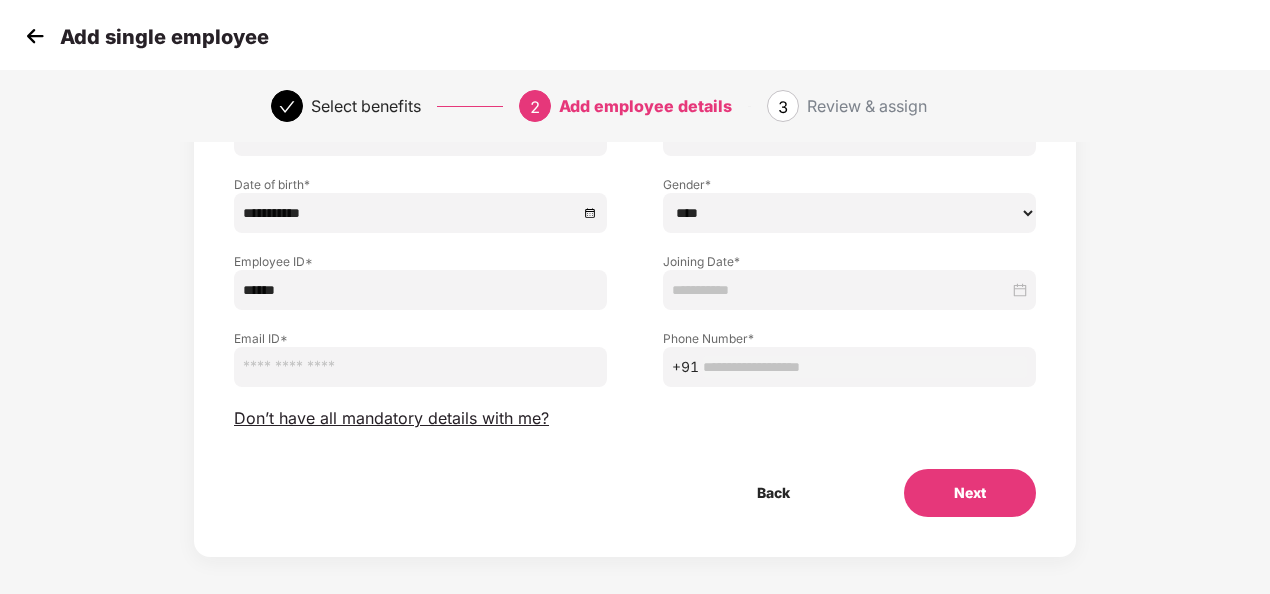 type on "******" 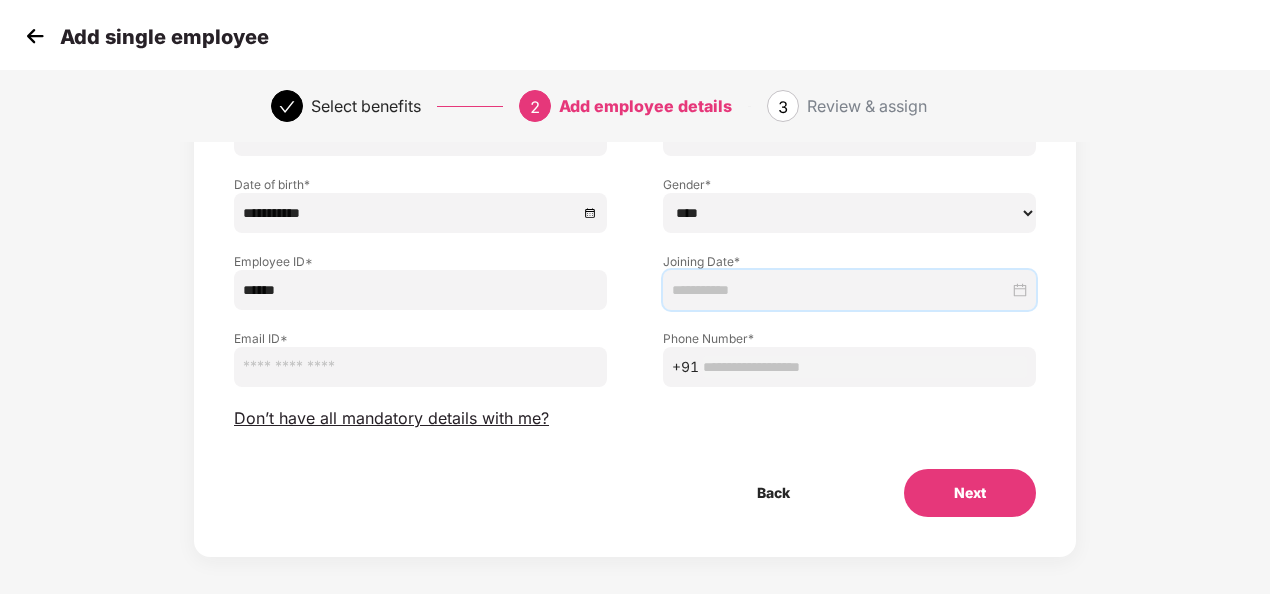 click at bounding box center [840, 290] 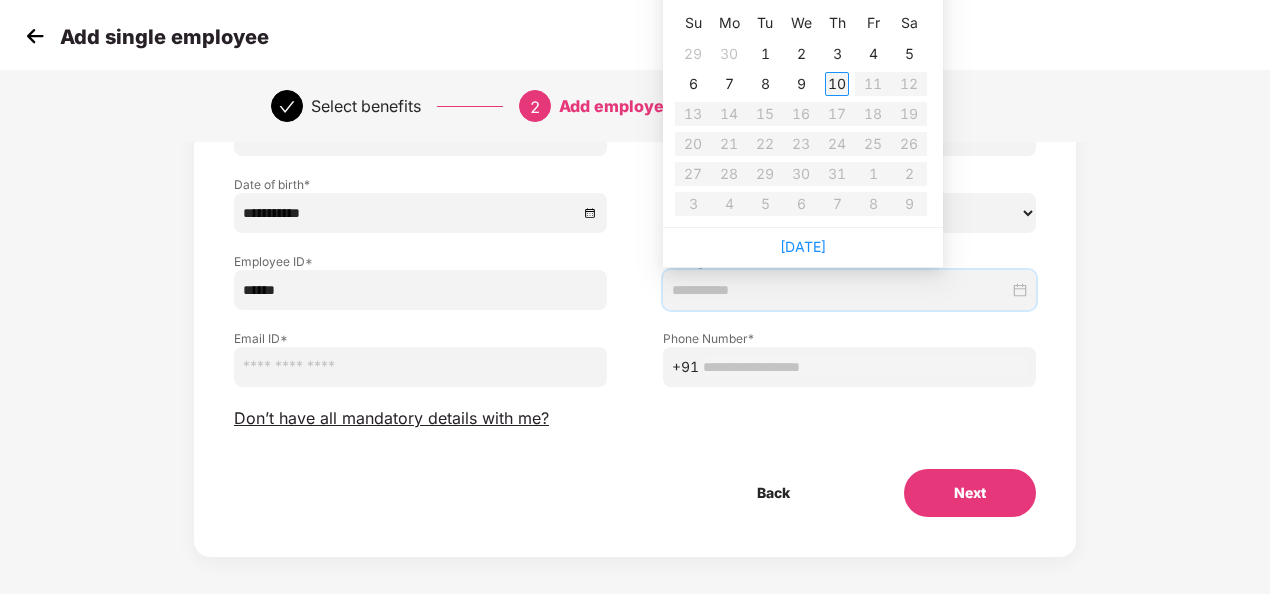 type on "**********" 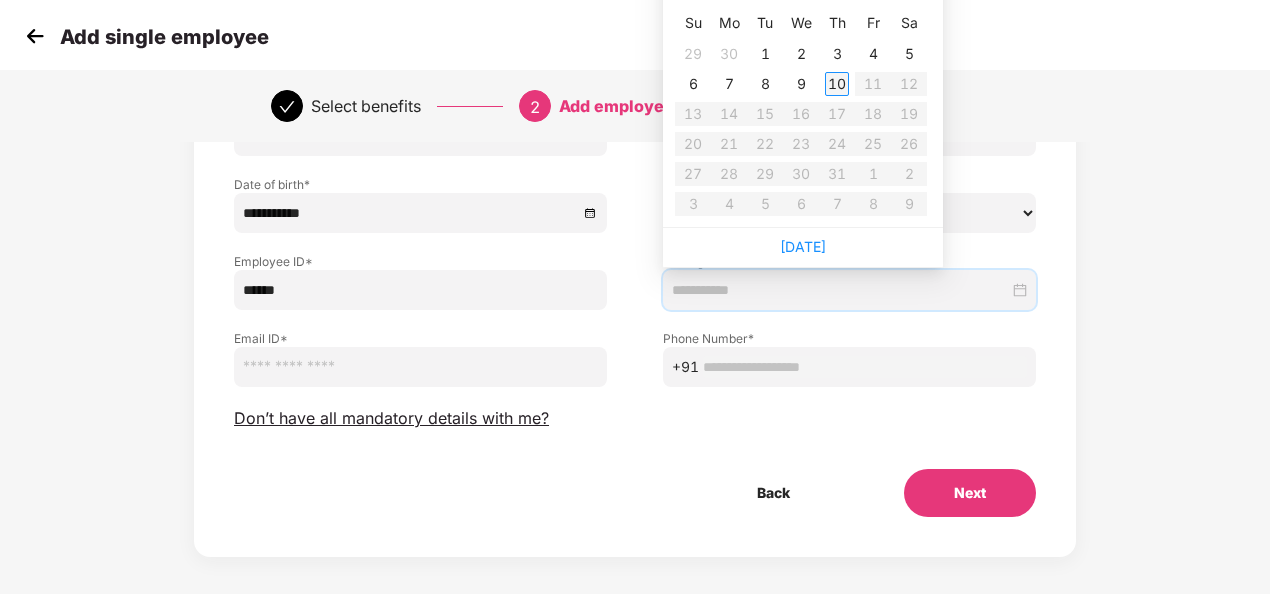 click on "10" at bounding box center [837, 84] 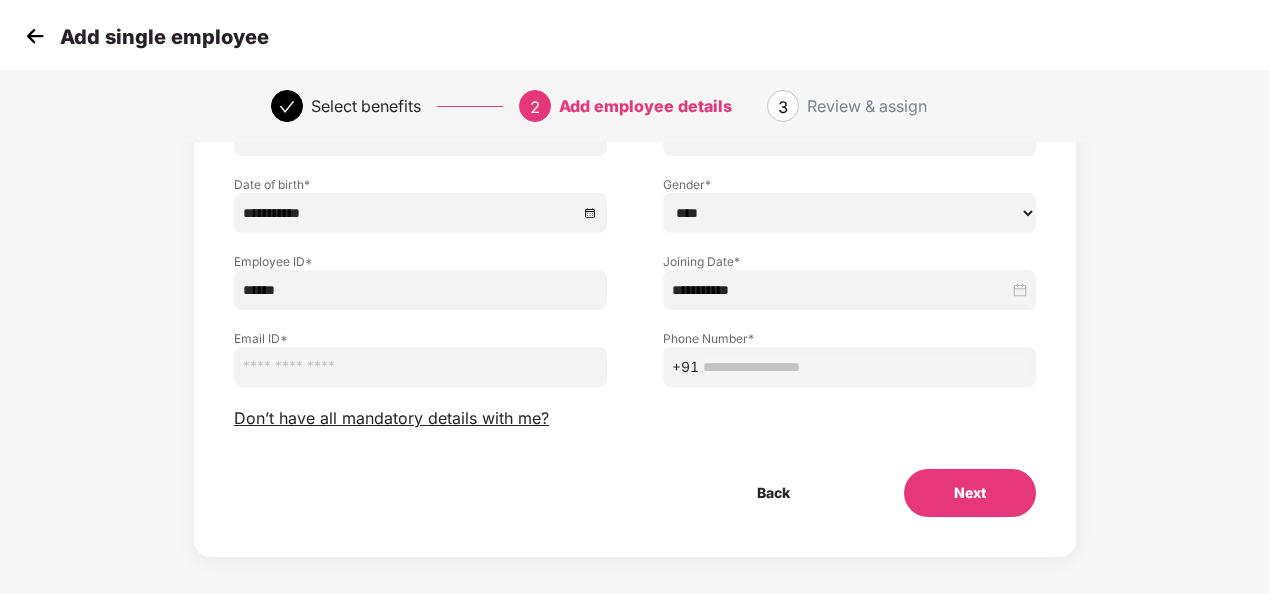 click at bounding box center [420, 367] 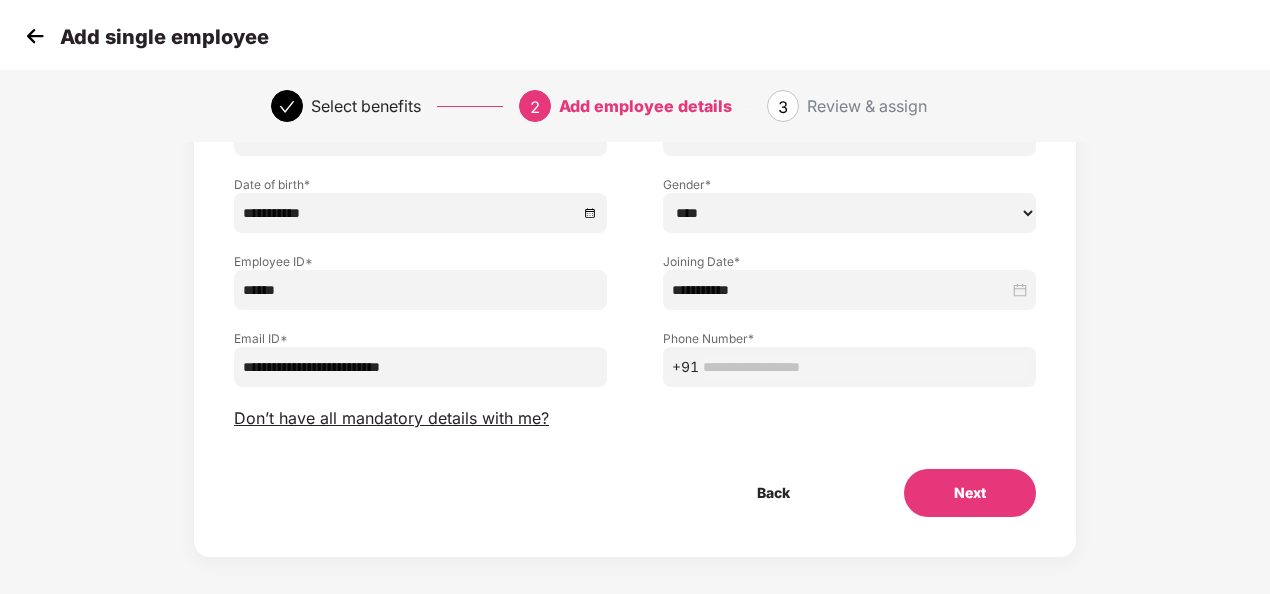type on "**********" 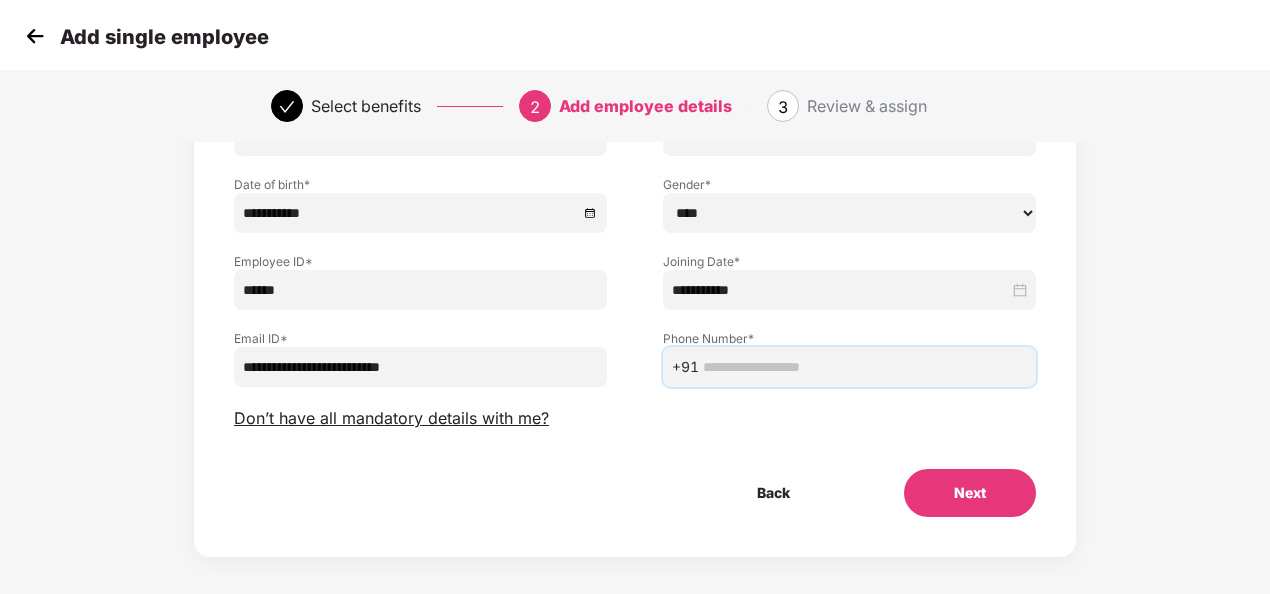 paste on "**********" 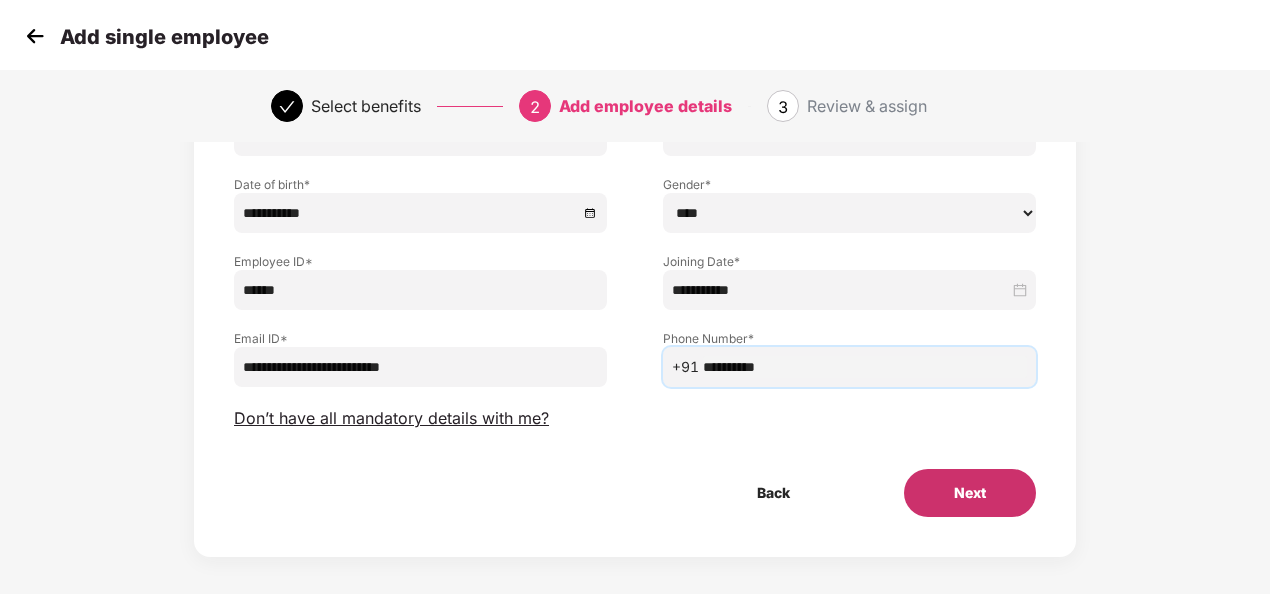 type on "**********" 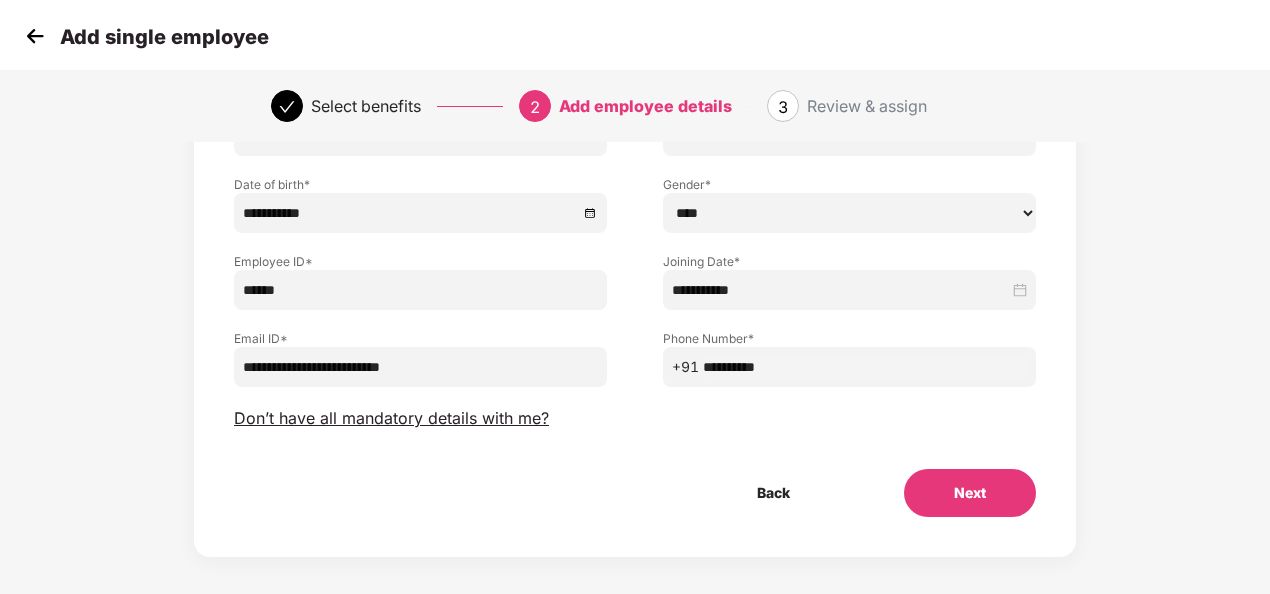 click on "Next" at bounding box center (970, 493) 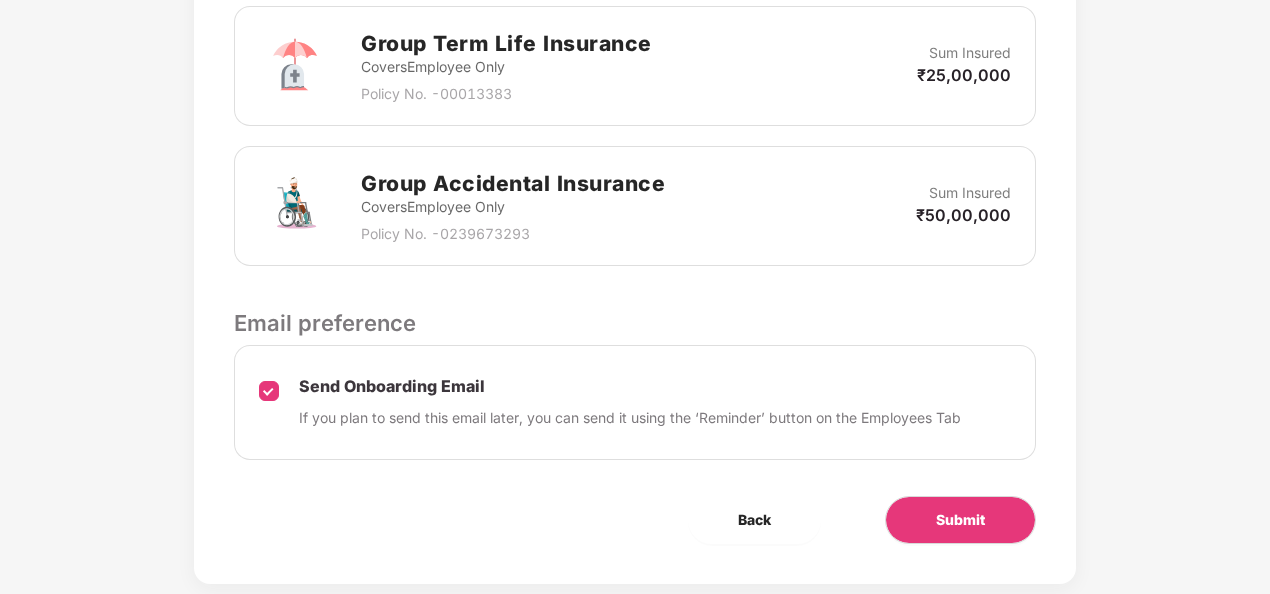 scroll, scrollTop: 928, scrollLeft: 0, axis: vertical 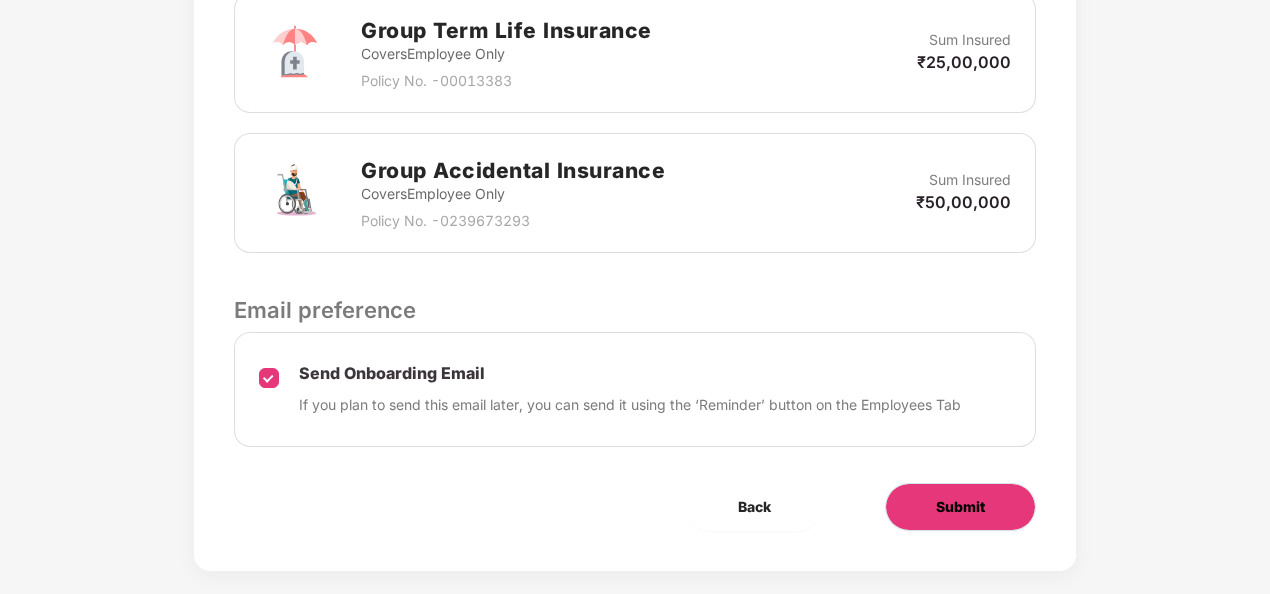 click on "Submit" at bounding box center (960, 507) 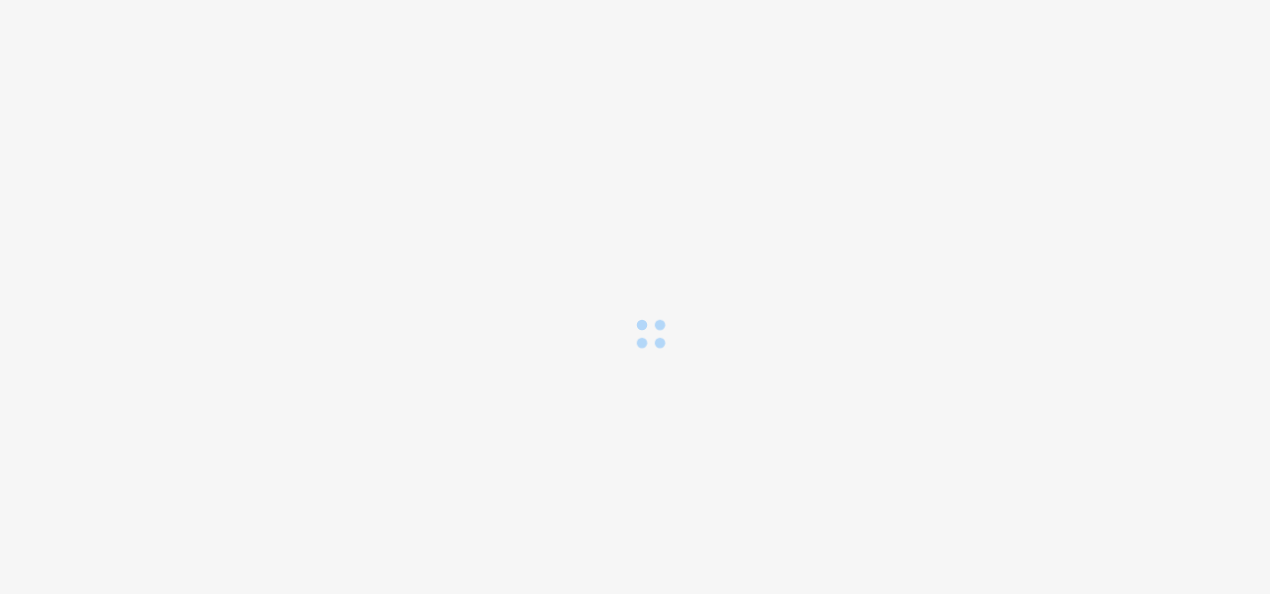 scroll, scrollTop: 0, scrollLeft: 0, axis: both 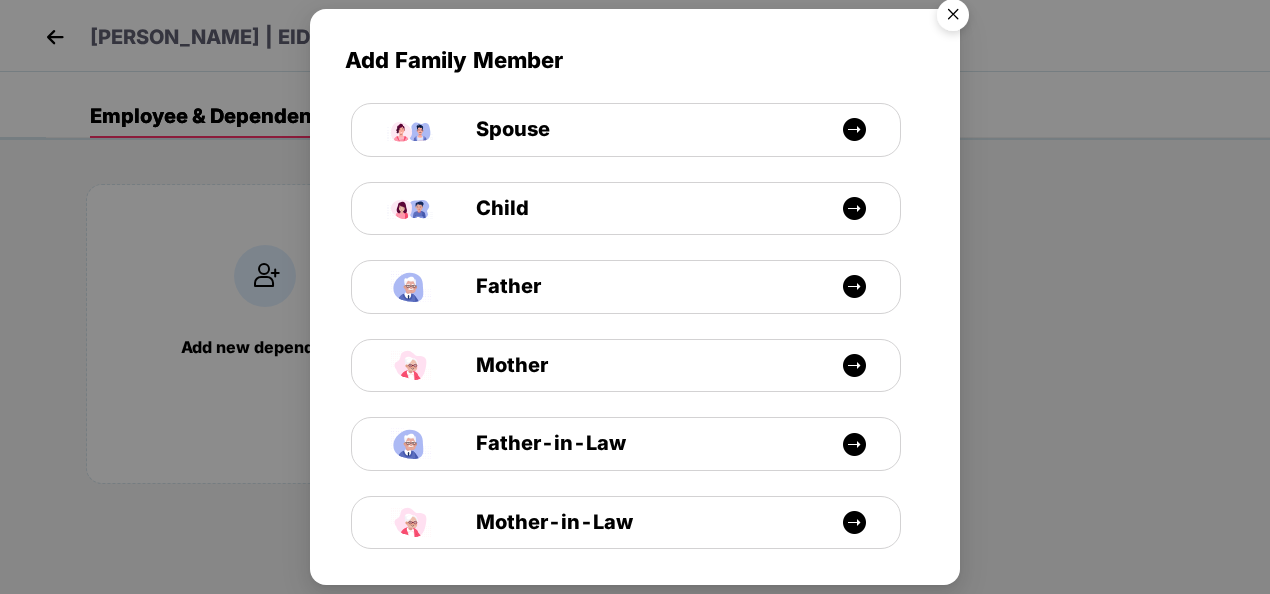 click at bounding box center [953, 18] 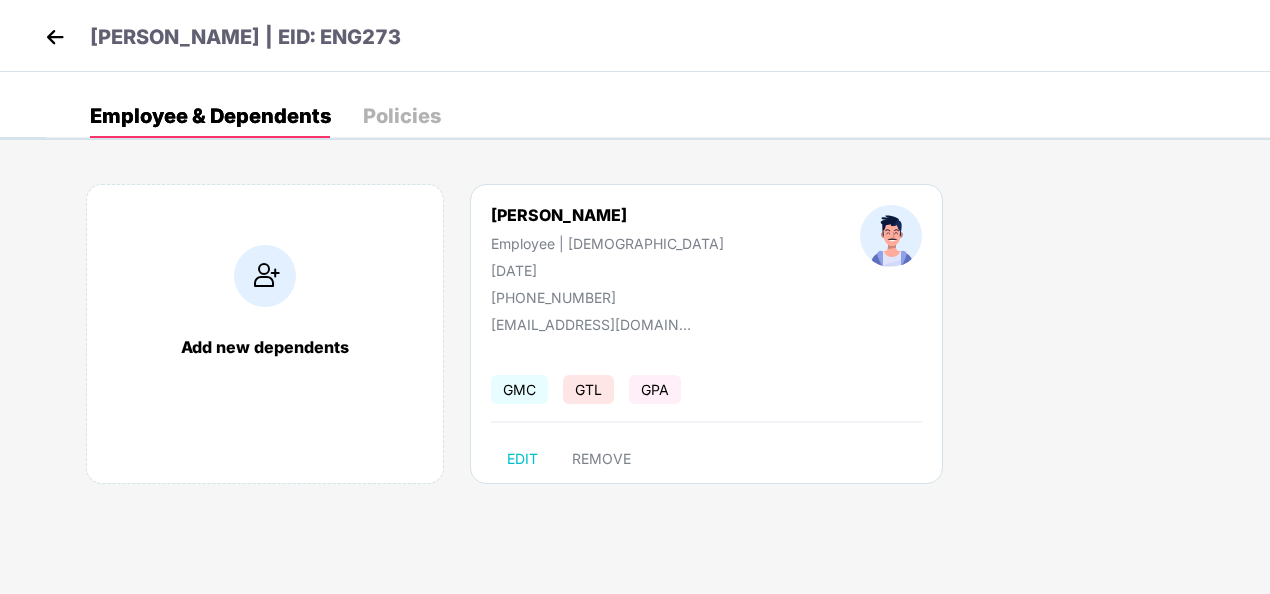 click on "Policies" at bounding box center [402, 116] 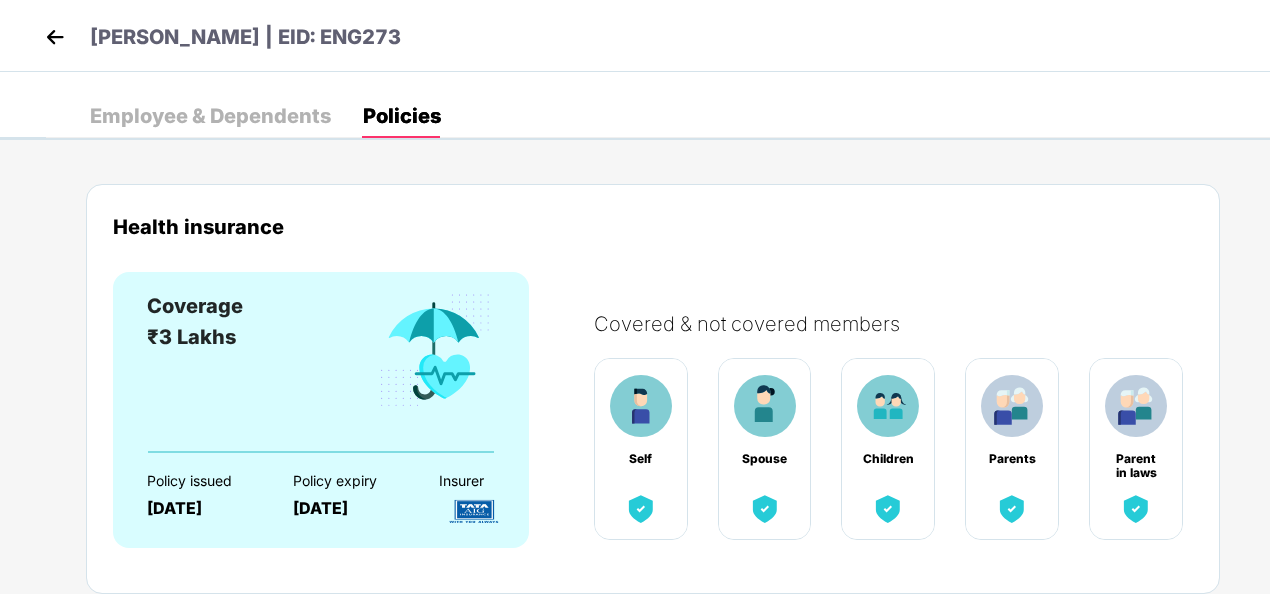 click on "Employee & Dependents" at bounding box center [210, 116] 